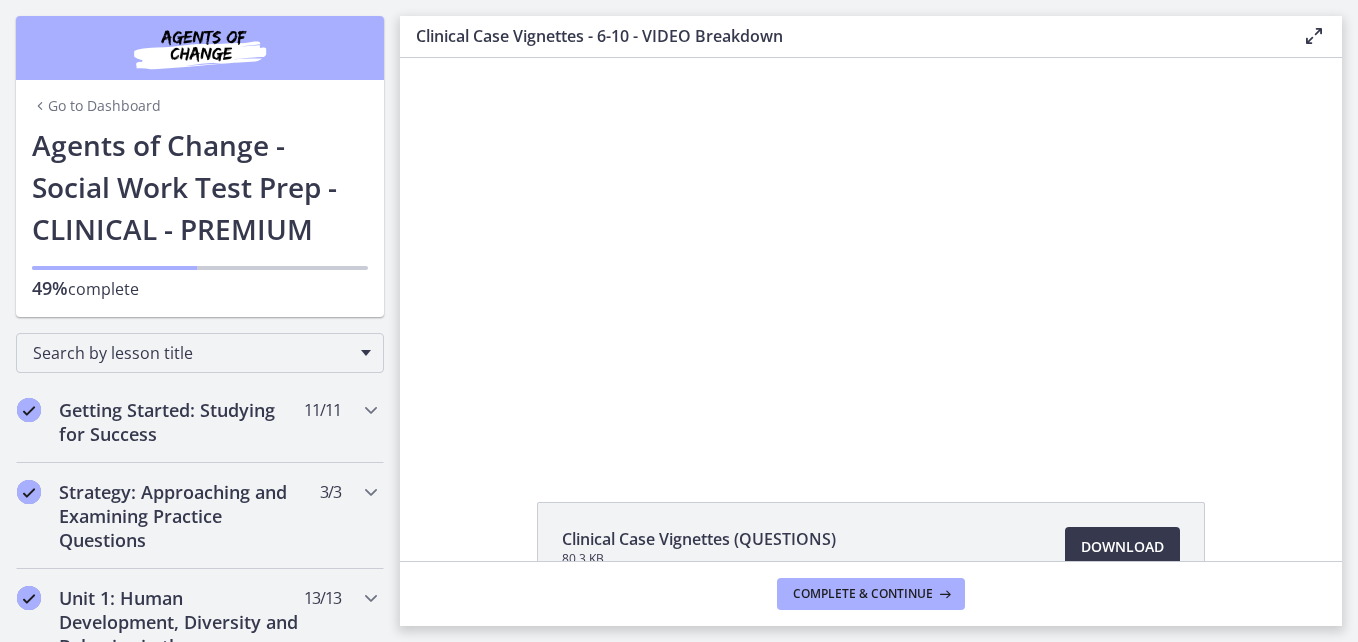 scroll, scrollTop: 0, scrollLeft: 0, axis: both 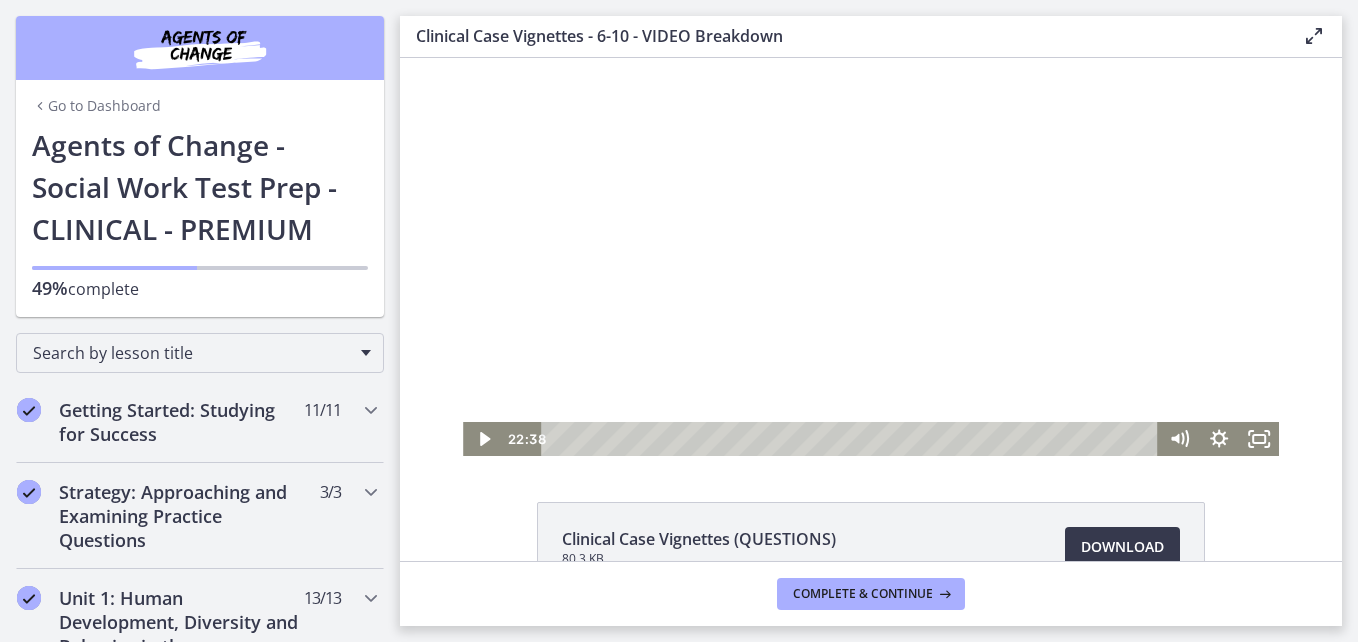 click at bounding box center [871, 257] 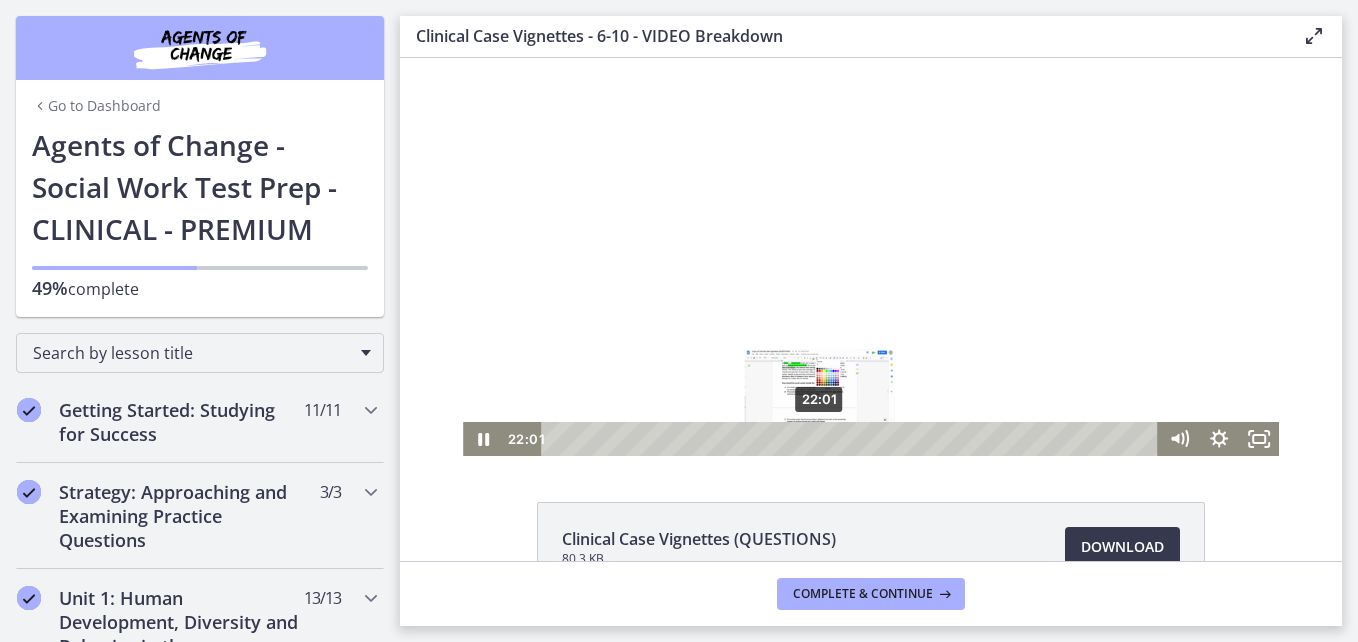 click on "22:01" at bounding box center [852, 439] 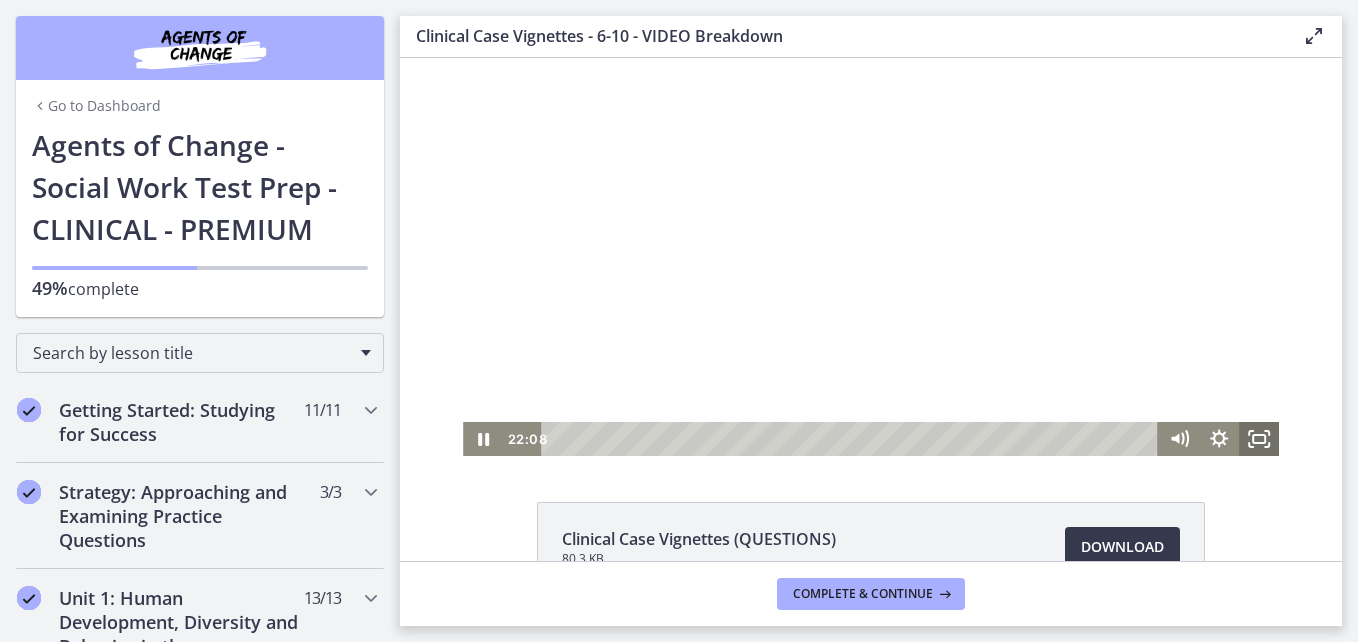 click 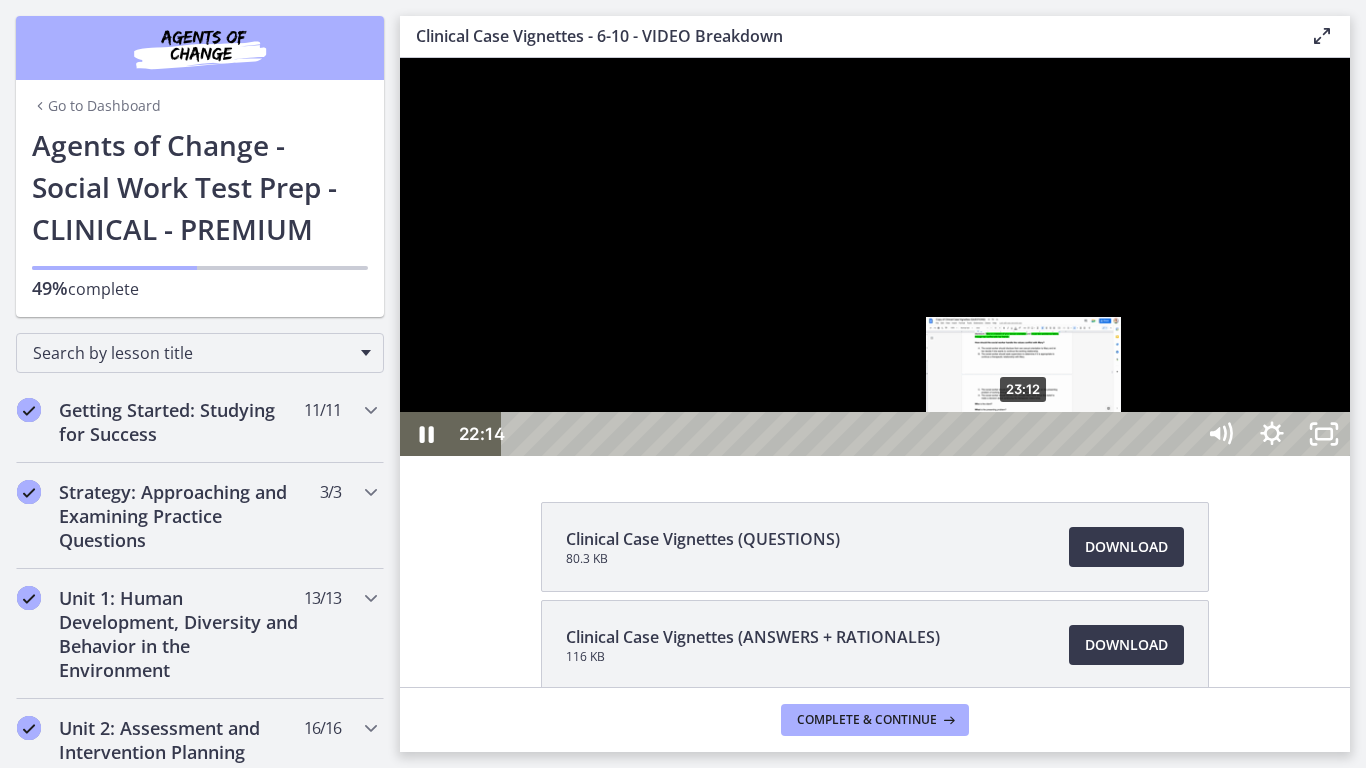 click on "23:12" at bounding box center (851, 434) 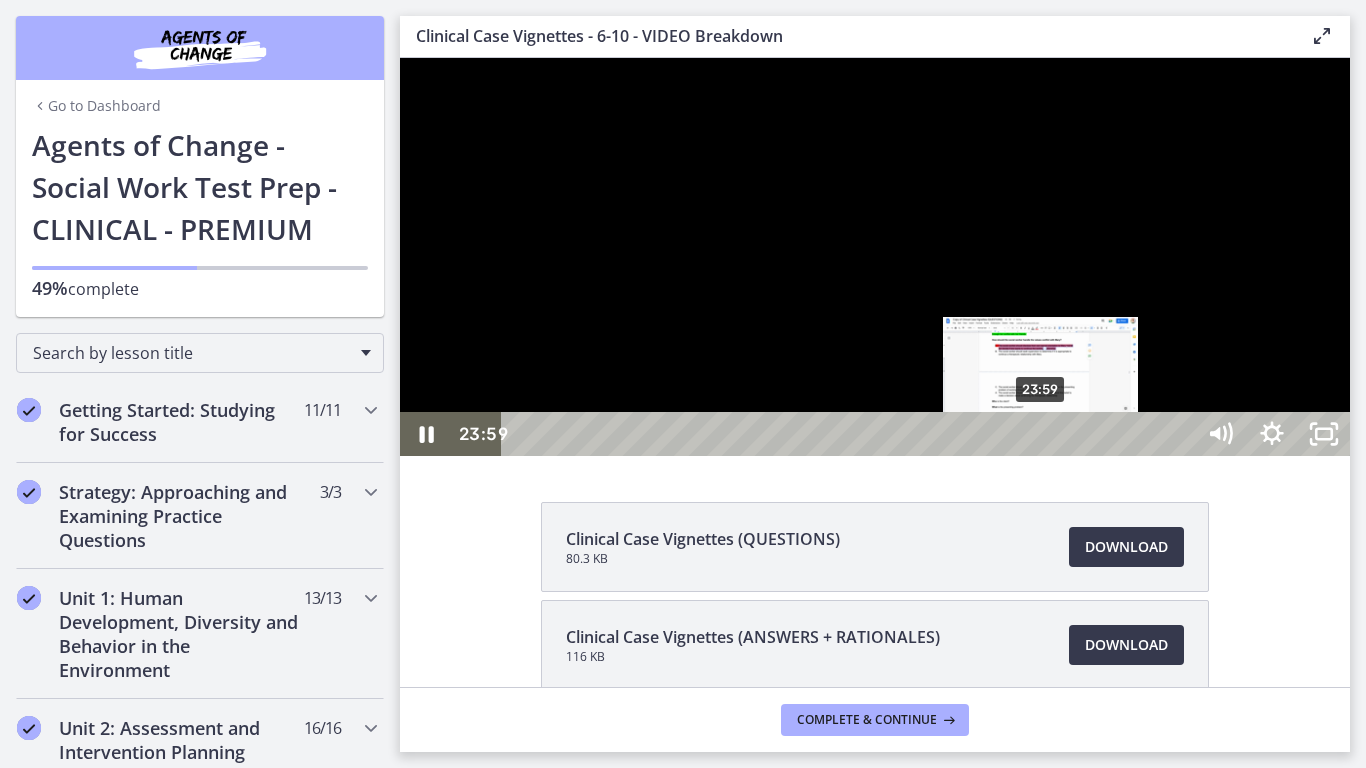 click on "23:59" at bounding box center (851, 434) 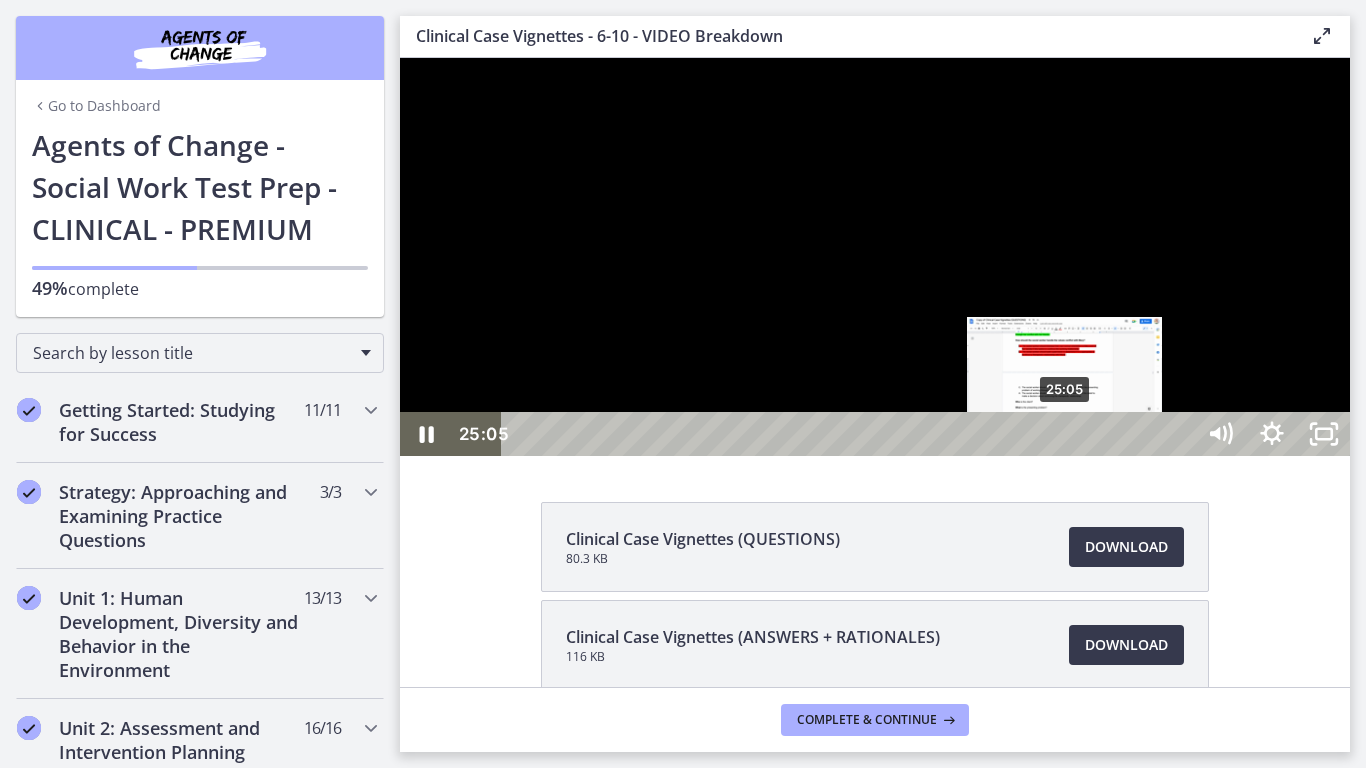 click on "25:05" at bounding box center (851, 434) 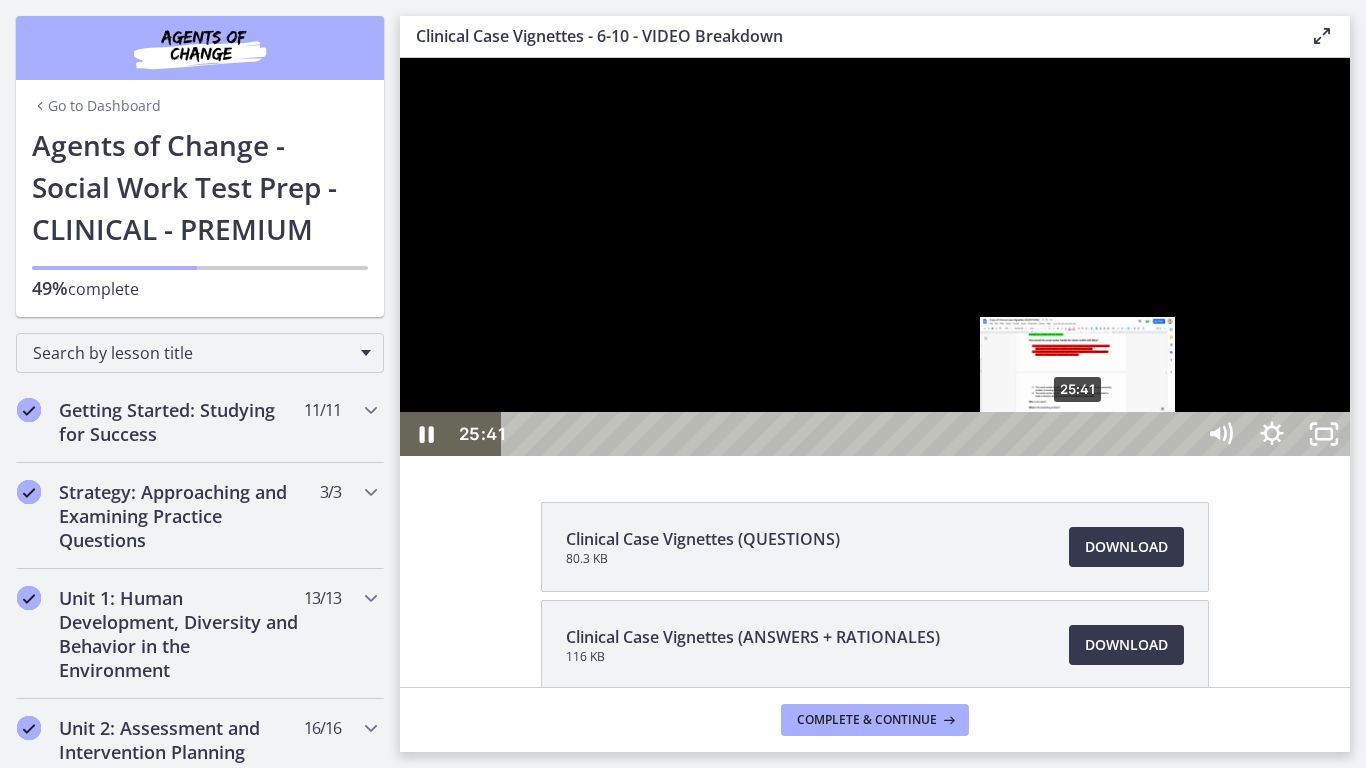 click on "25:41" at bounding box center [851, 434] 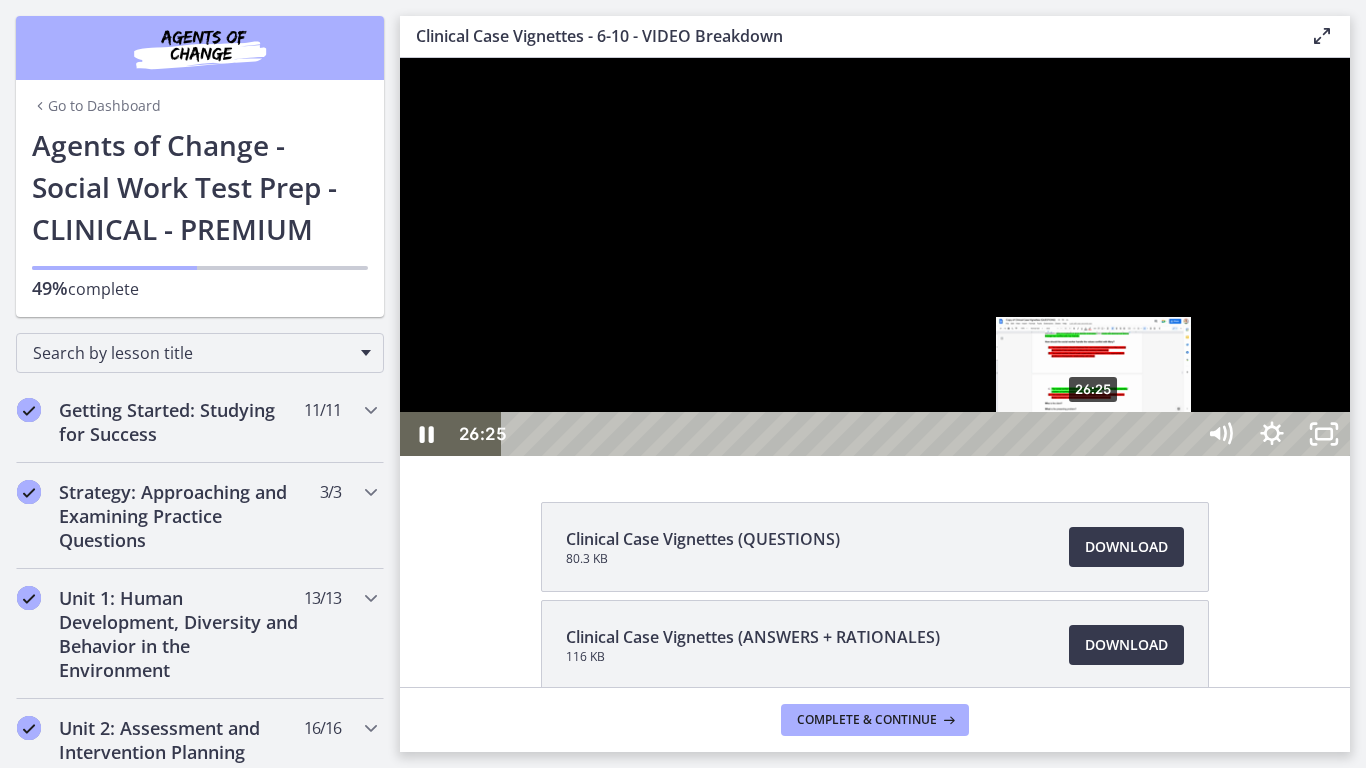 click on "26:25" at bounding box center (851, 434) 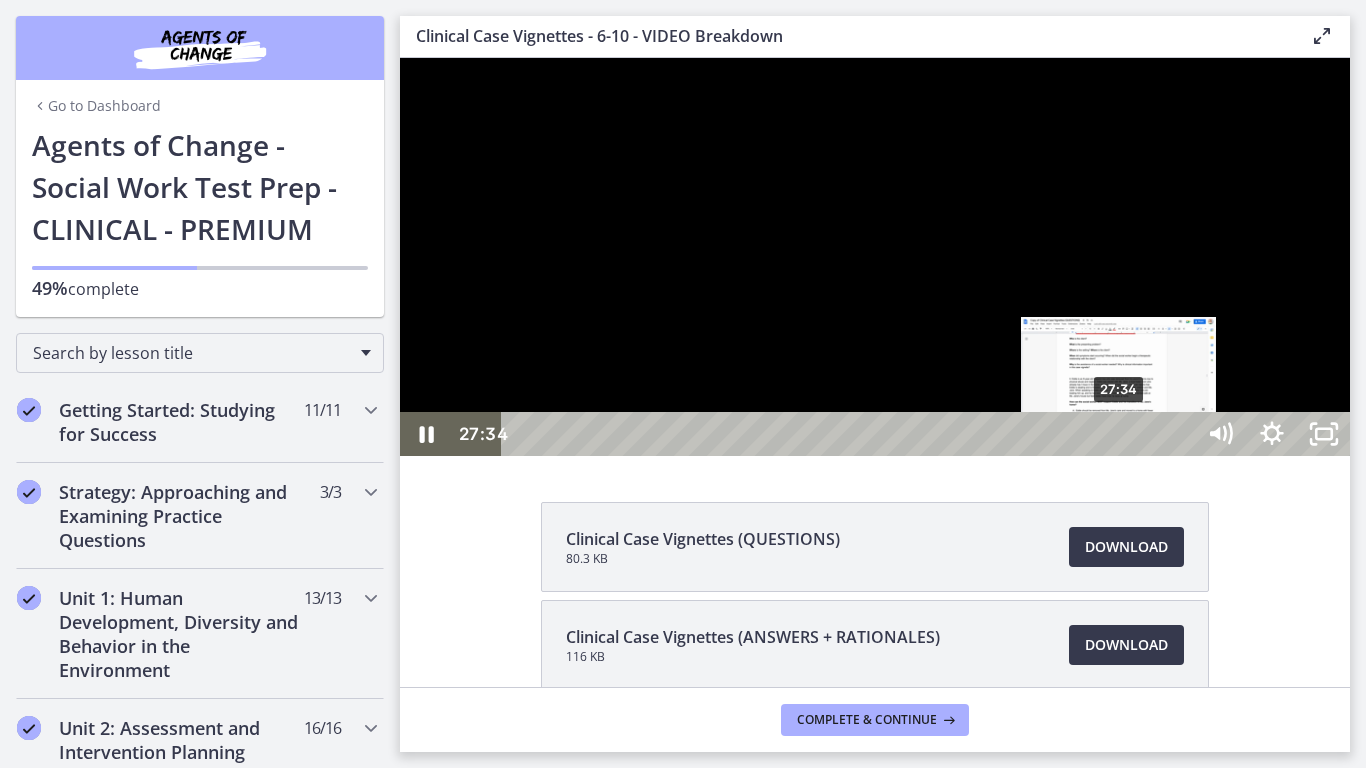 click on "27:34" at bounding box center (851, 434) 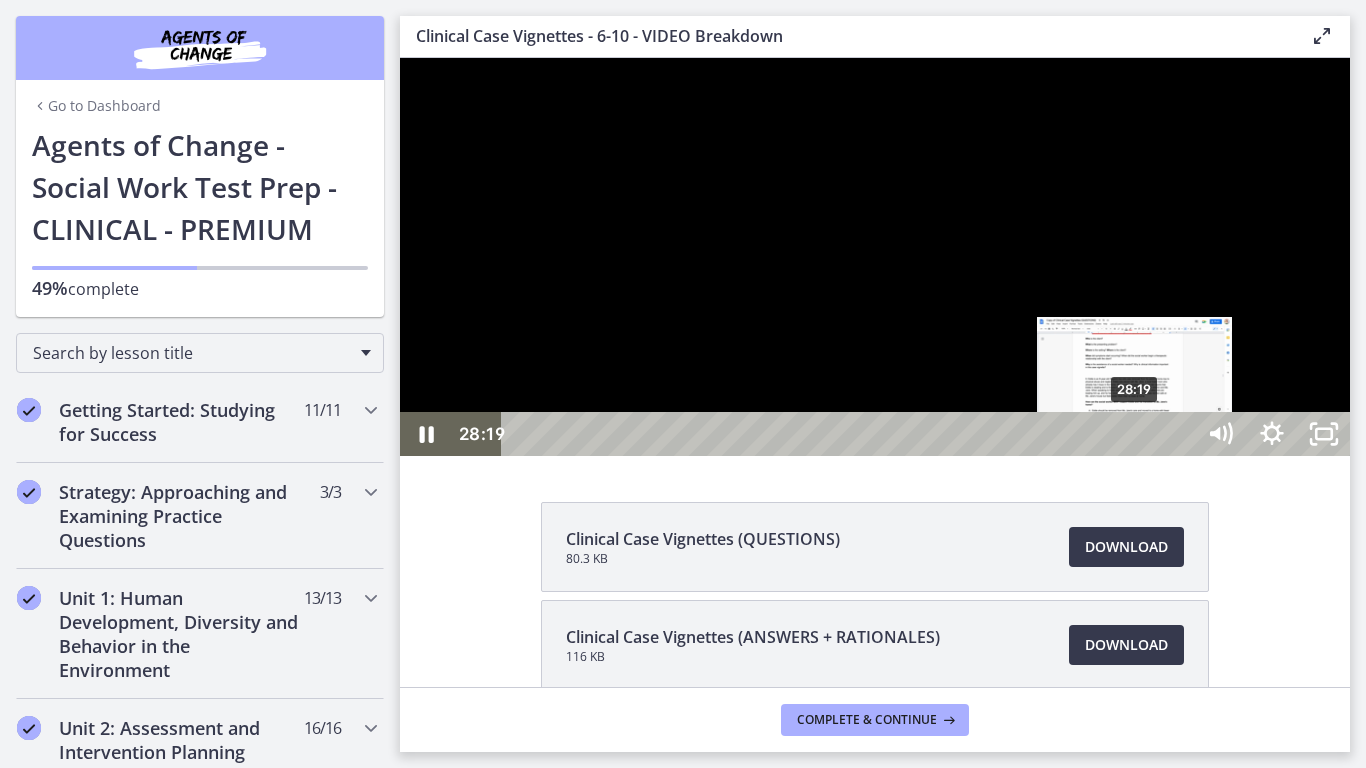 click on "28:19" at bounding box center [851, 434] 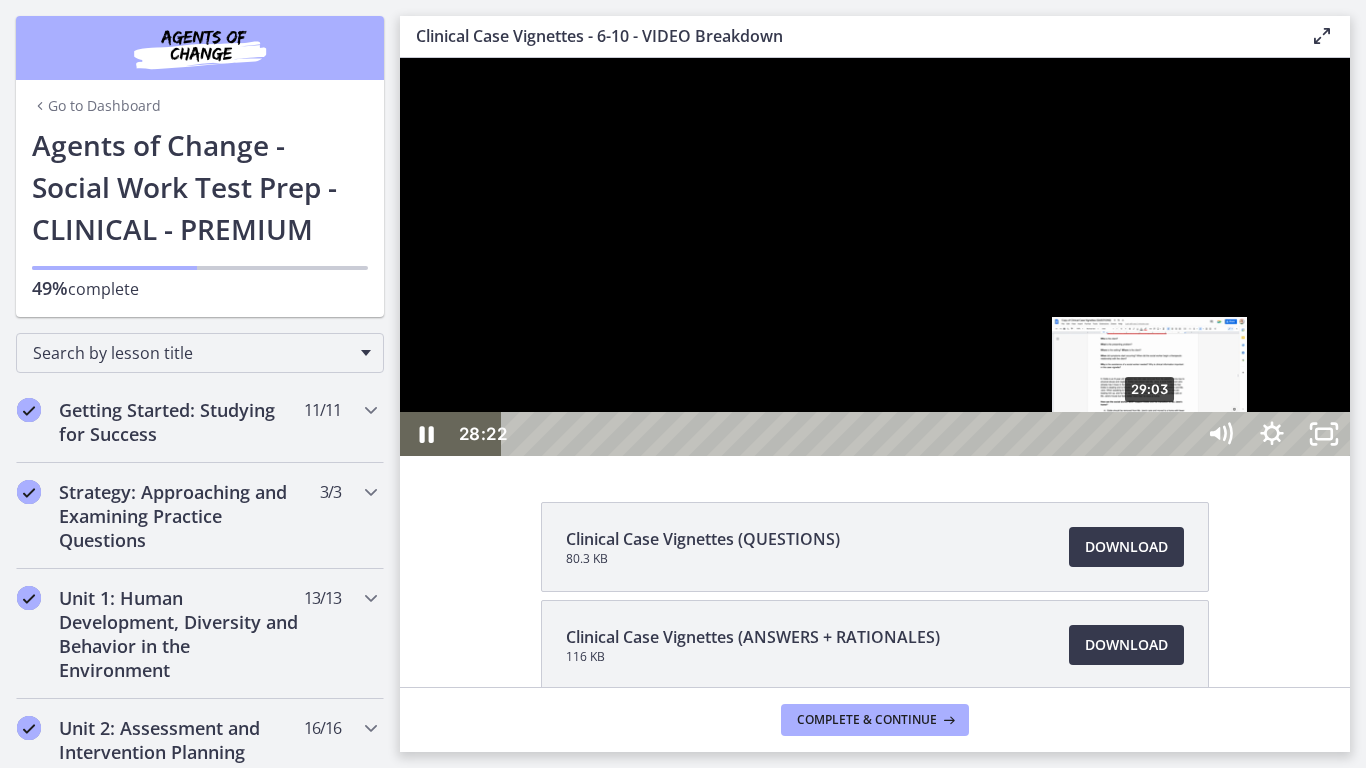 click on "29:03" at bounding box center [851, 434] 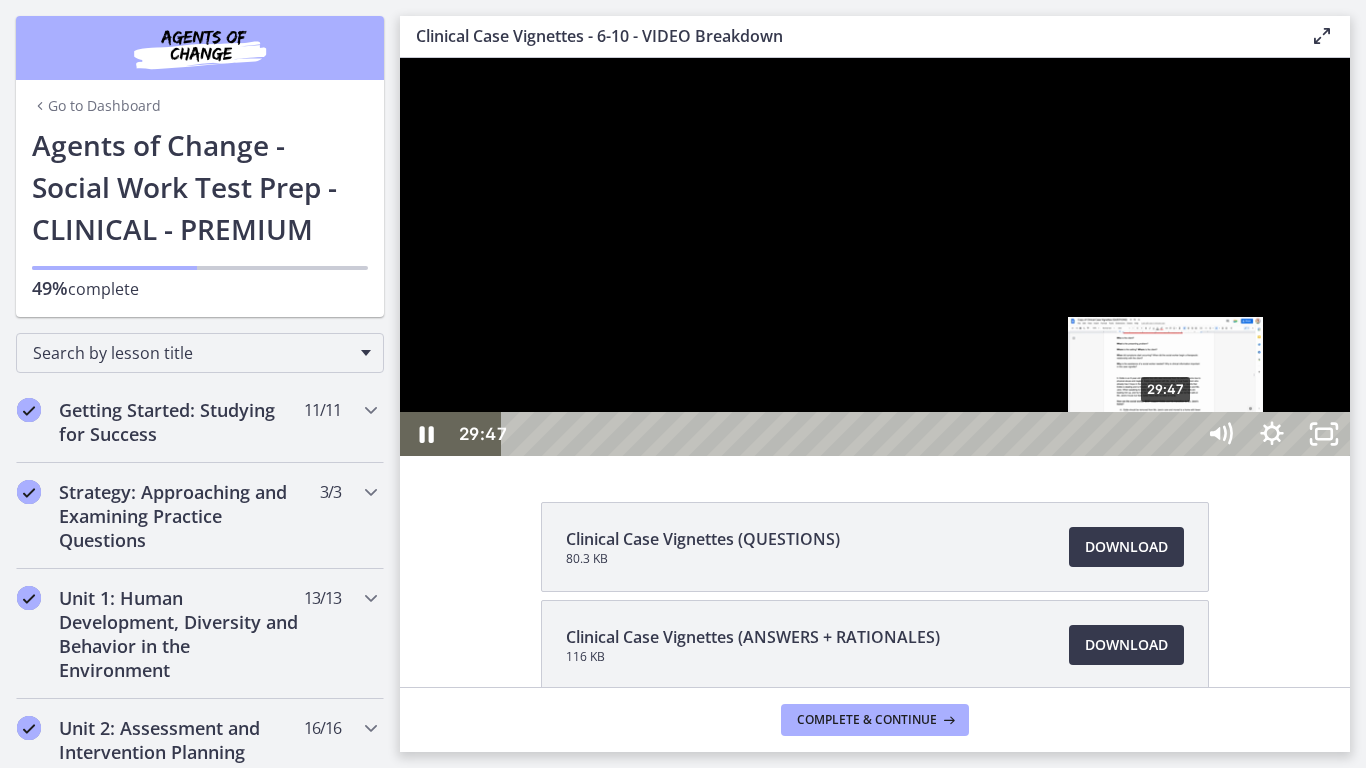 click on "29:47" at bounding box center [851, 434] 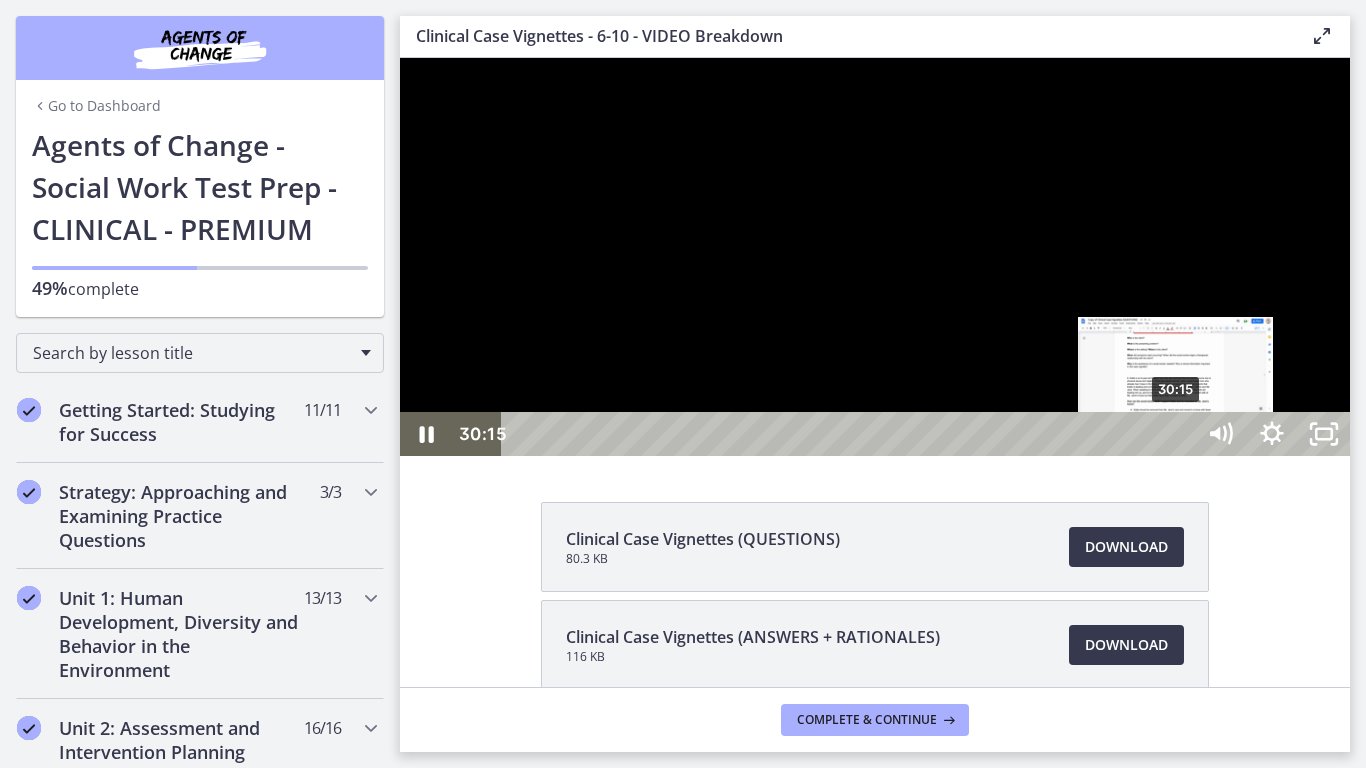 click on "30:15" at bounding box center [851, 434] 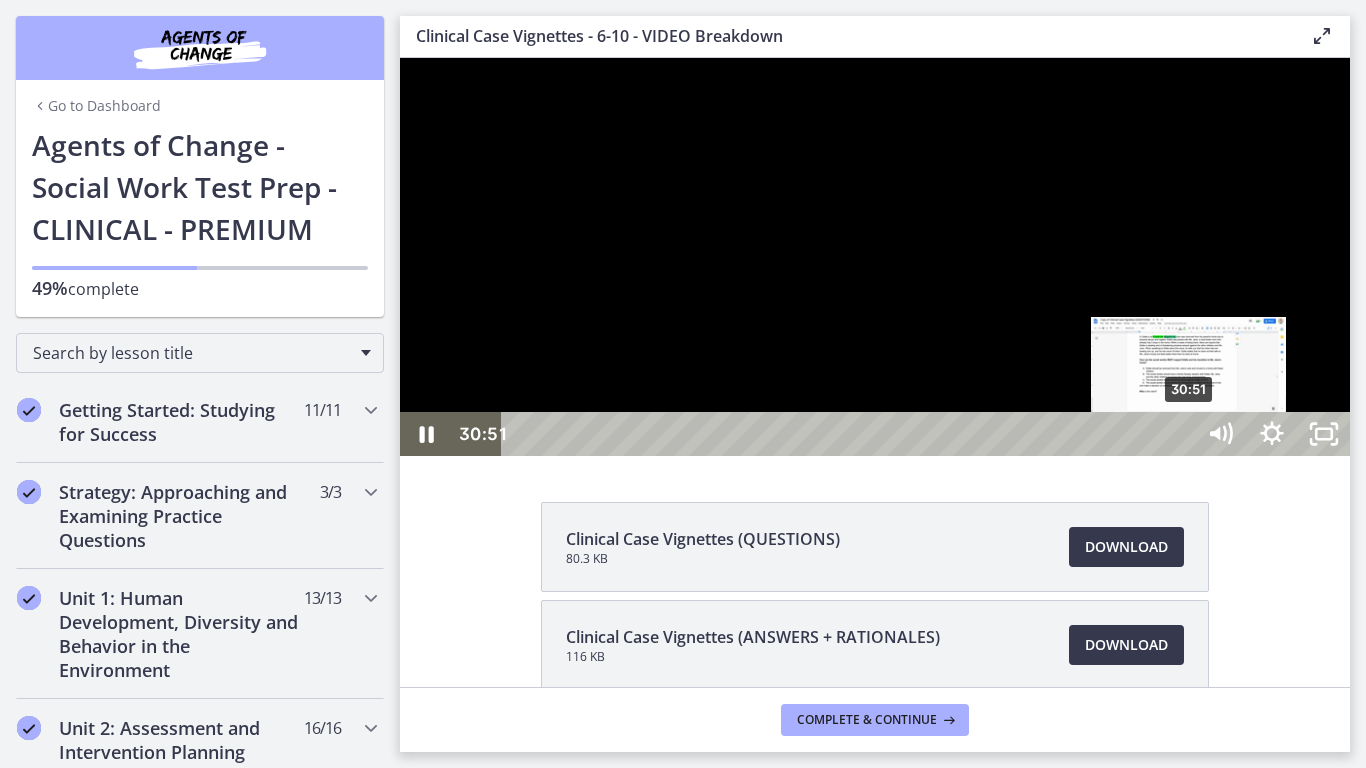 click on "30:51" at bounding box center [851, 434] 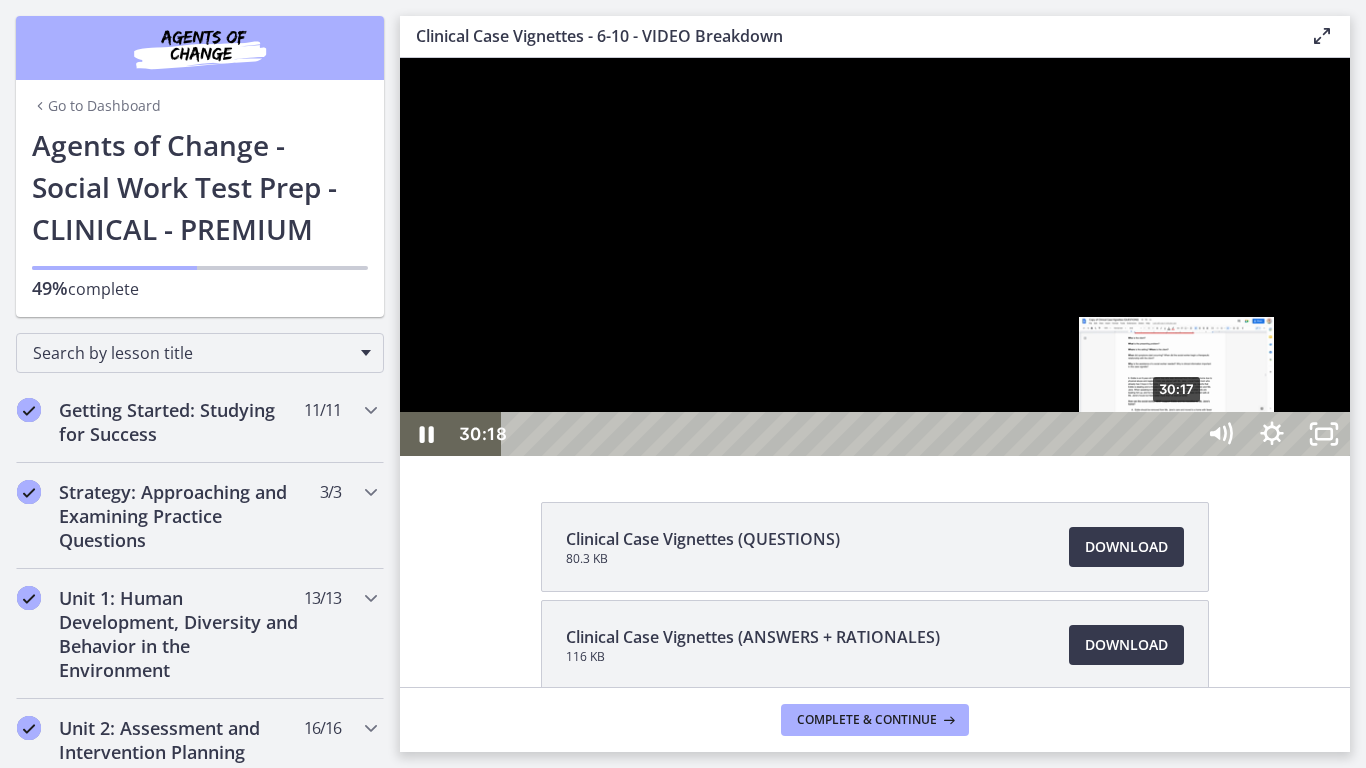 click on "30:17" at bounding box center (851, 434) 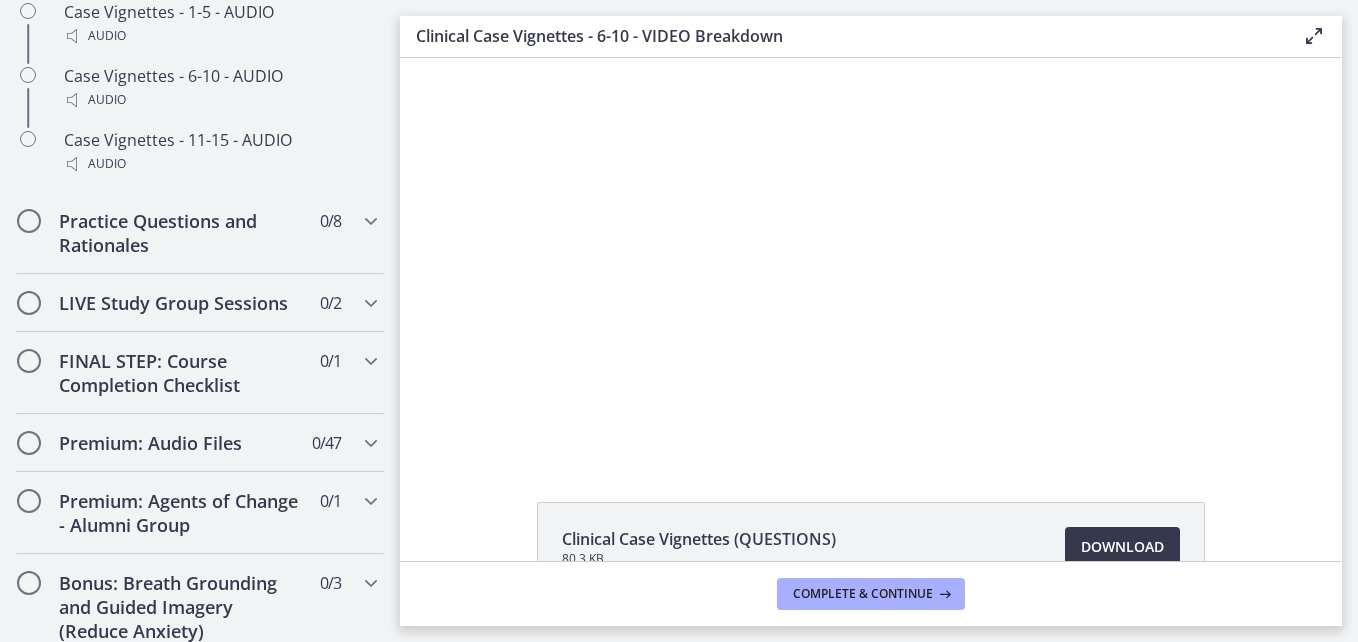 scroll, scrollTop: 1858, scrollLeft: 0, axis: vertical 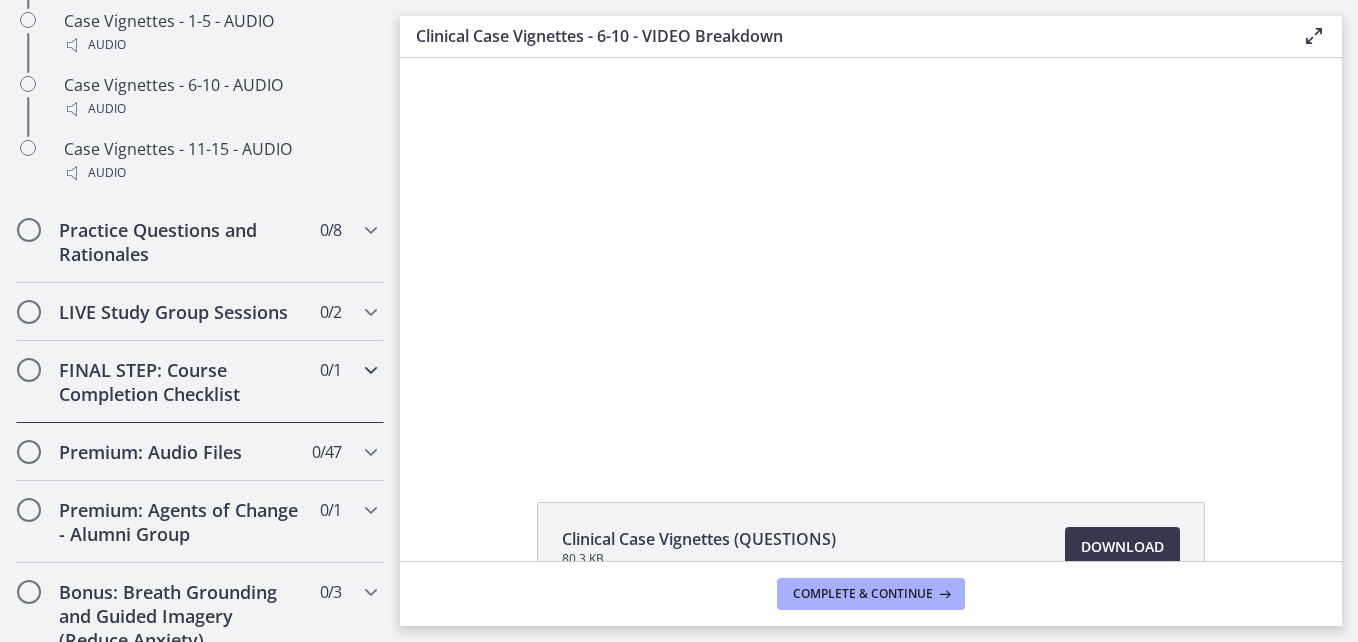click at bounding box center [371, 370] 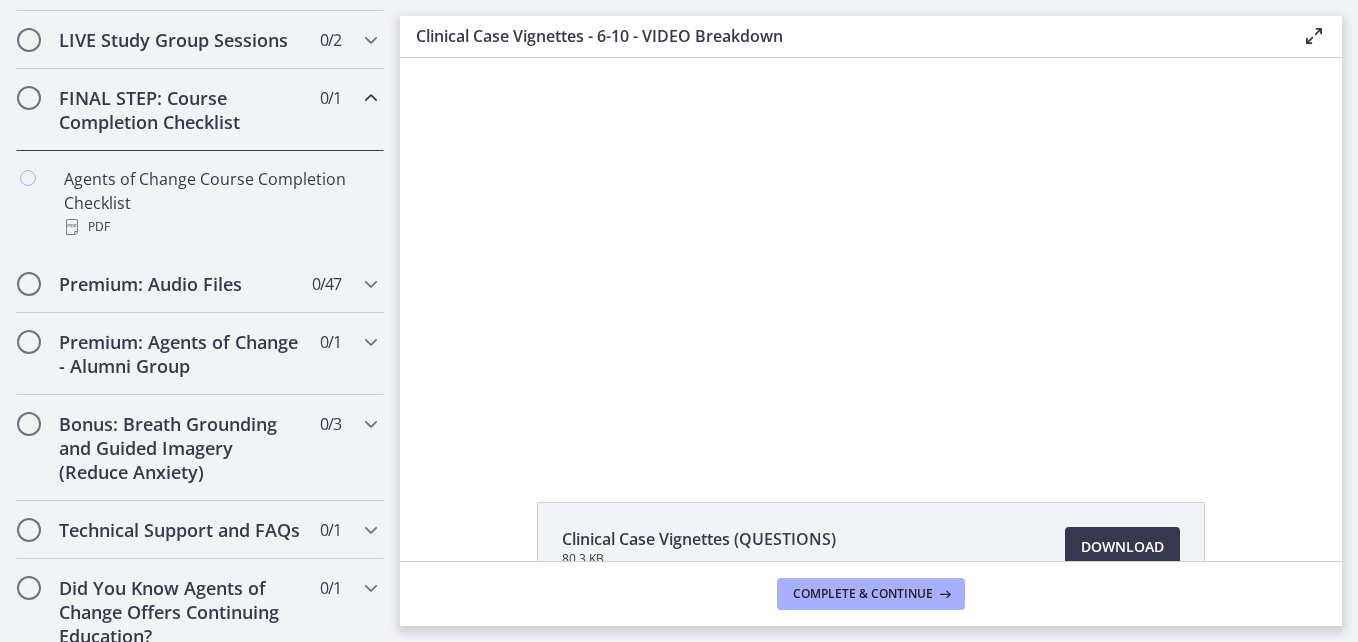 scroll, scrollTop: 1118, scrollLeft: 0, axis: vertical 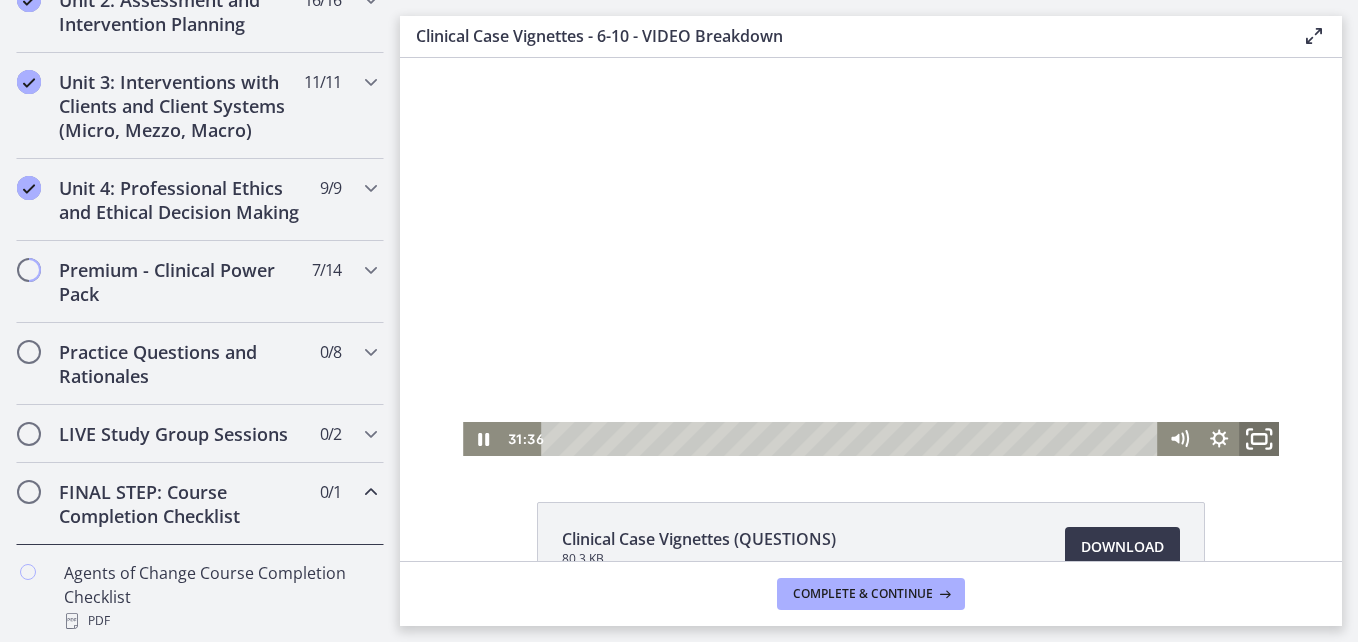 click 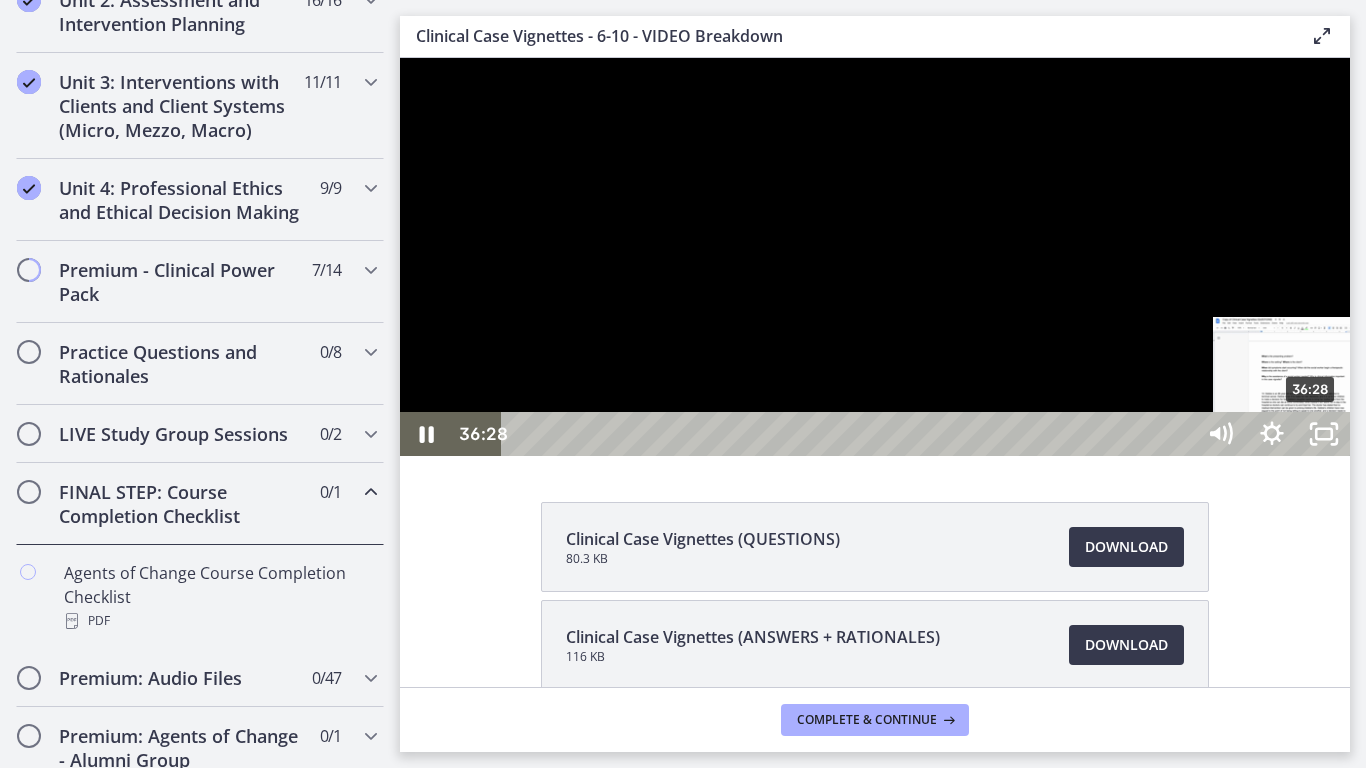 click on "36:28" at bounding box center (851, 434) 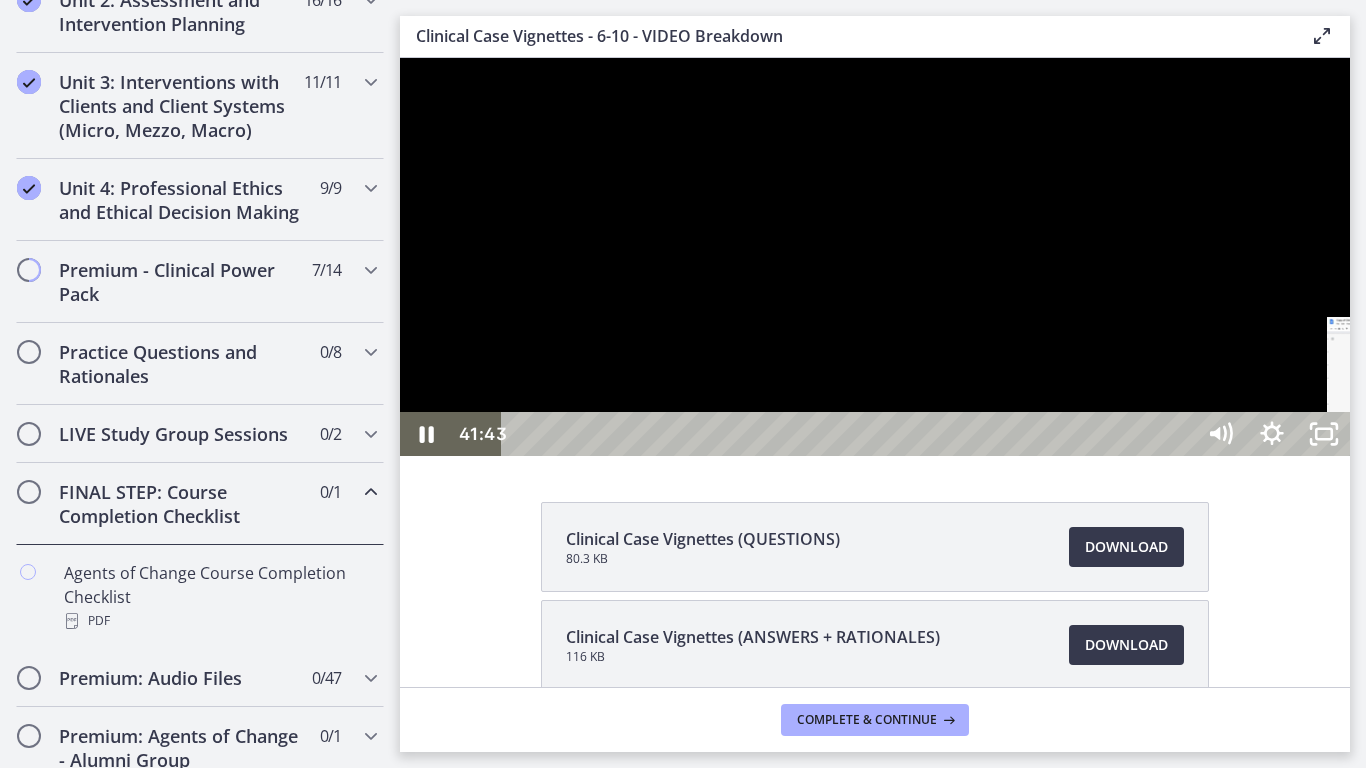click on "41:43" at bounding box center [851, 434] 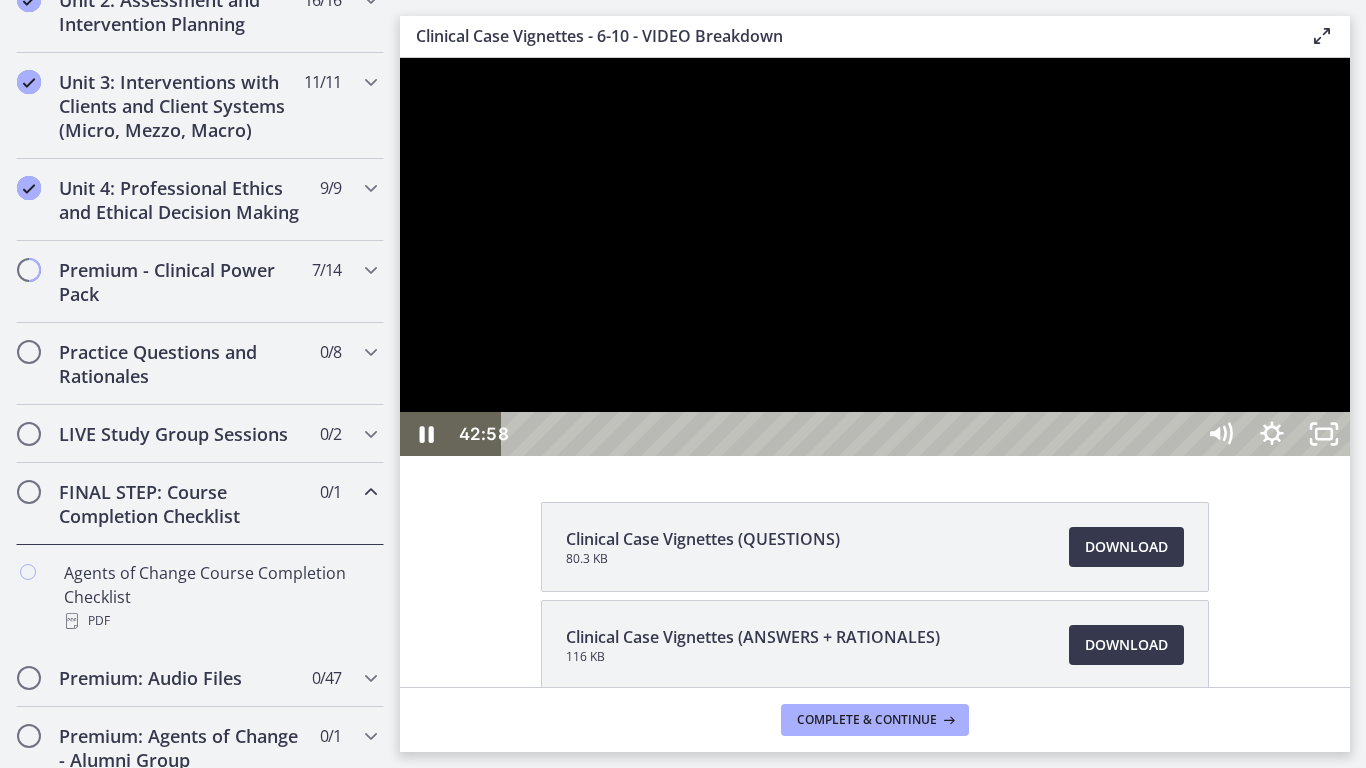click on "42:58" at bounding box center (851, 434) 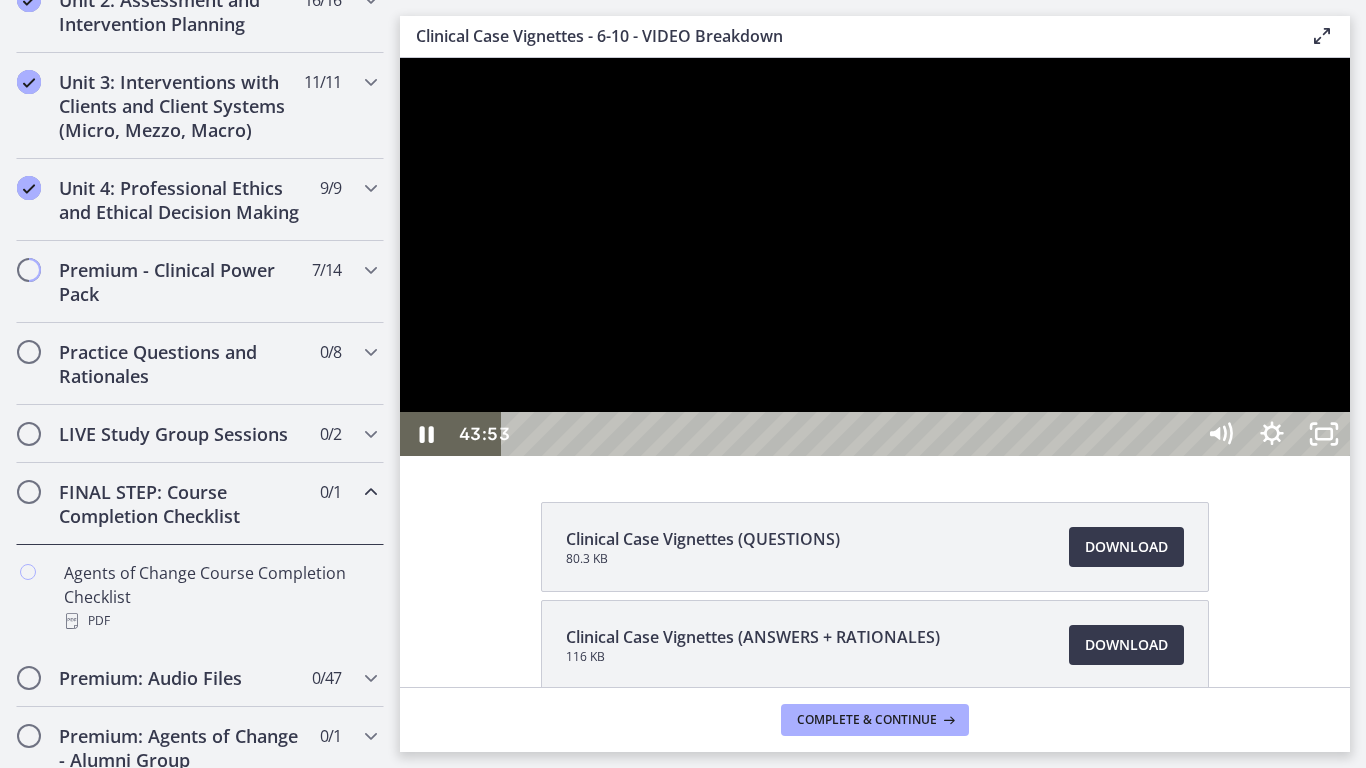 click on "43:53" at bounding box center [851, 434] 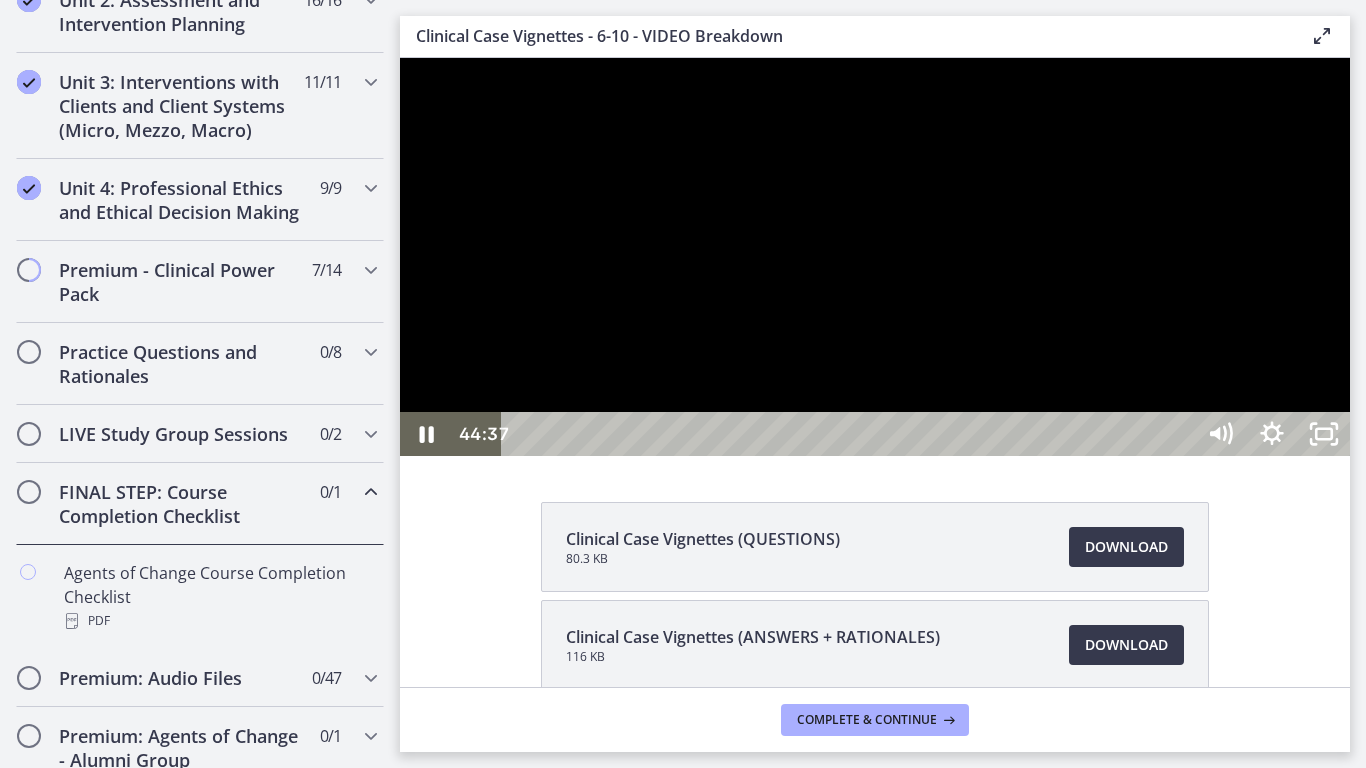 click on "44:37" at bounding box center (851, 434) 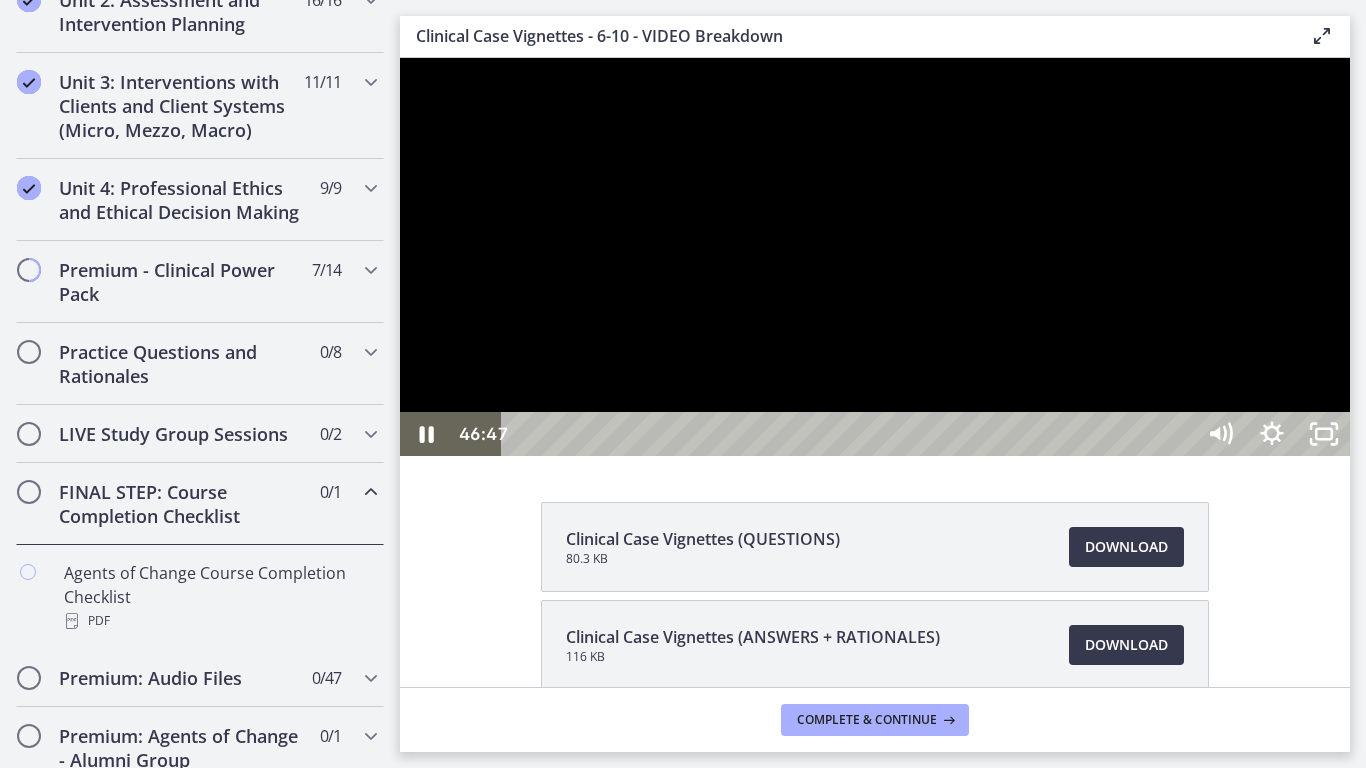 click on "46:47" at bounding box center (851, 434) 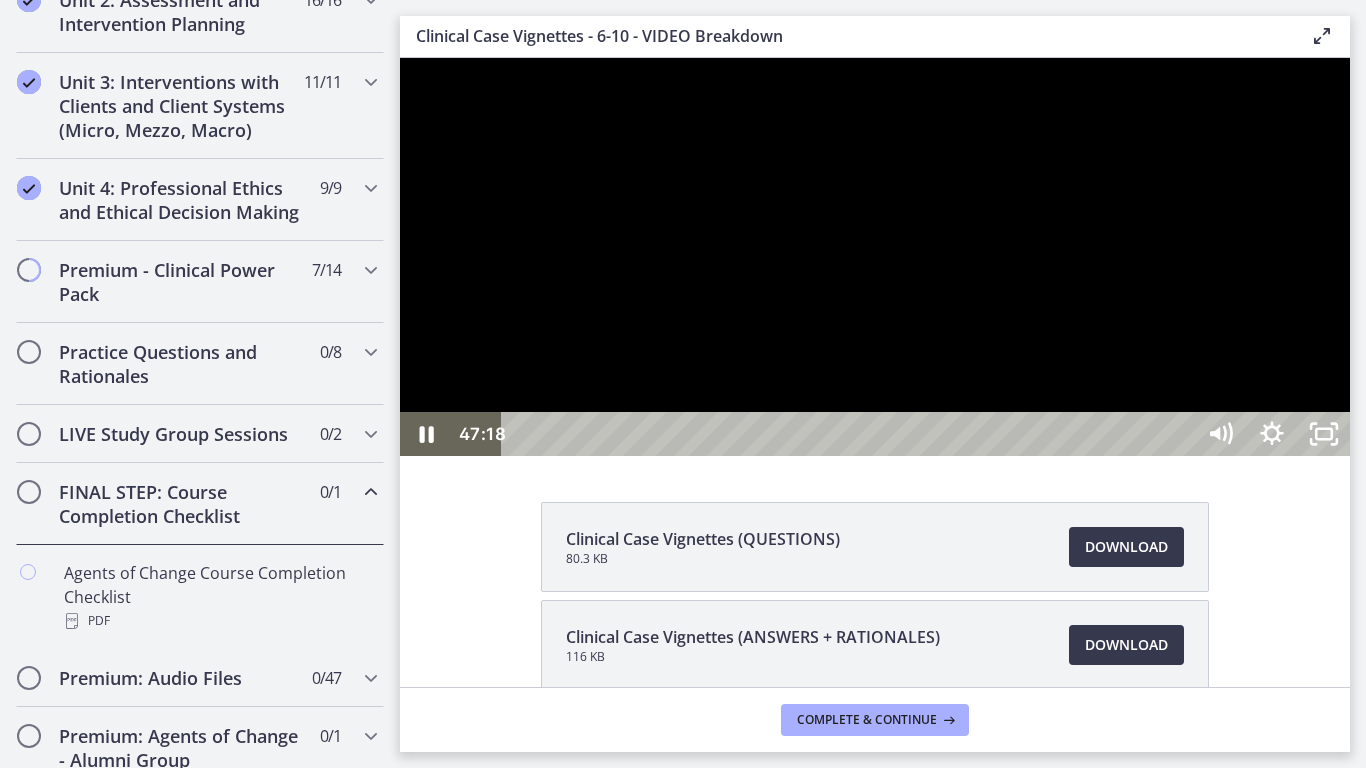 click on "47:18" at bounding box center [851, 434] 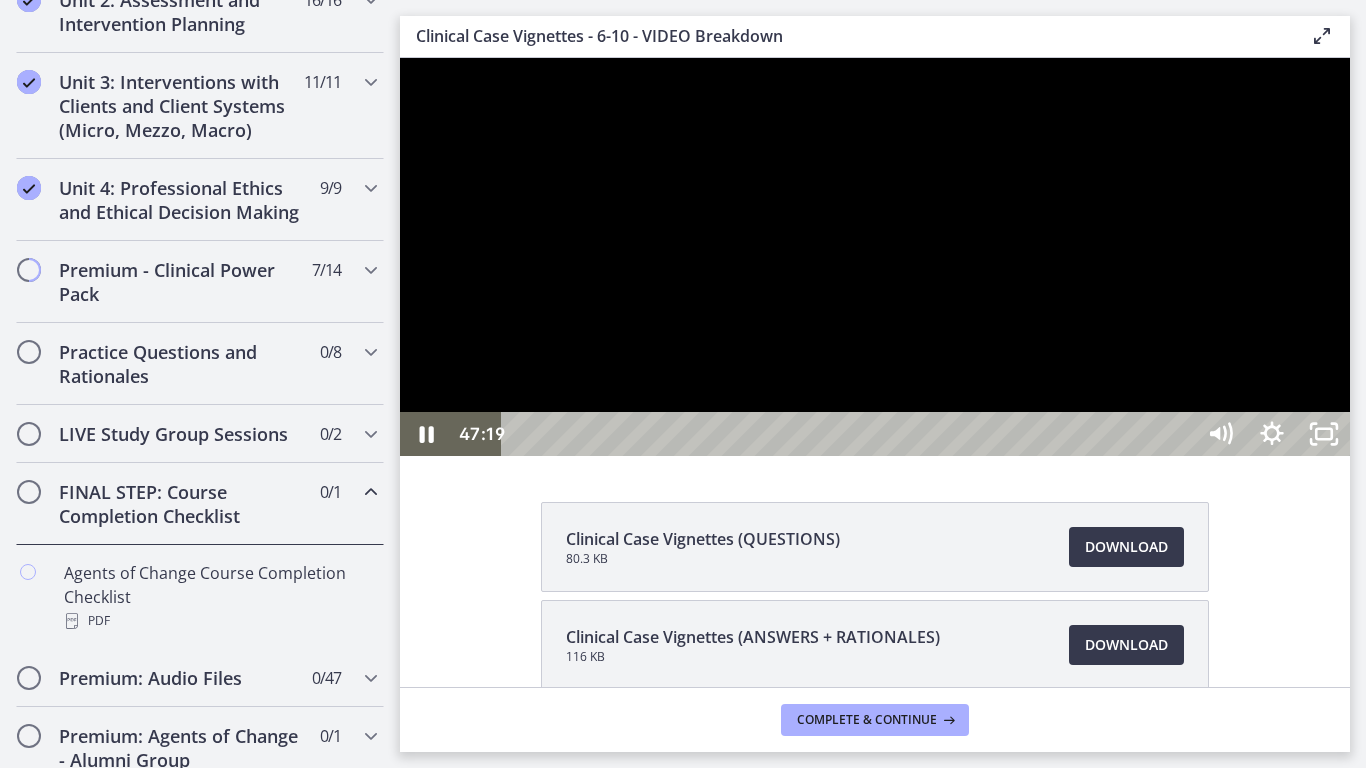 click on "47:42" at bounding box center [851, 434] 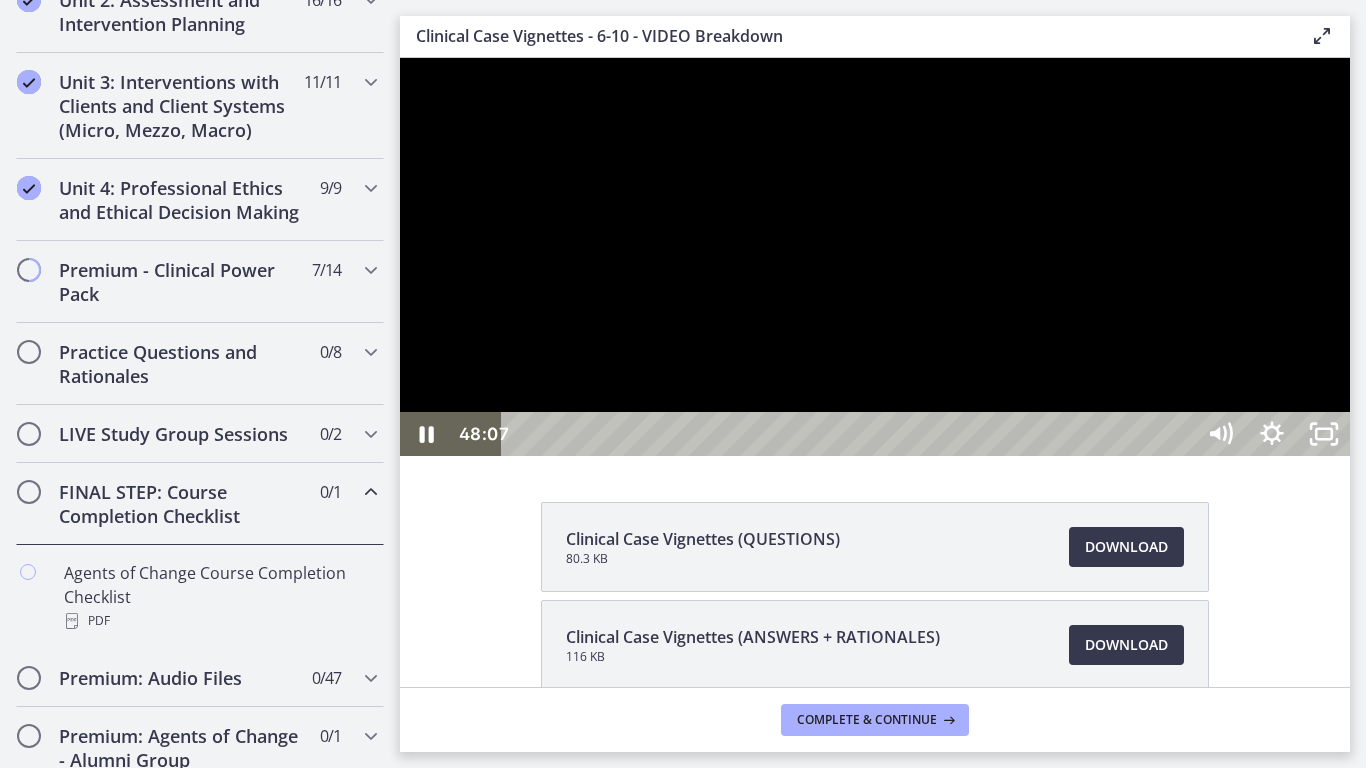 click on "48:07" at bounding box center [851, 434] 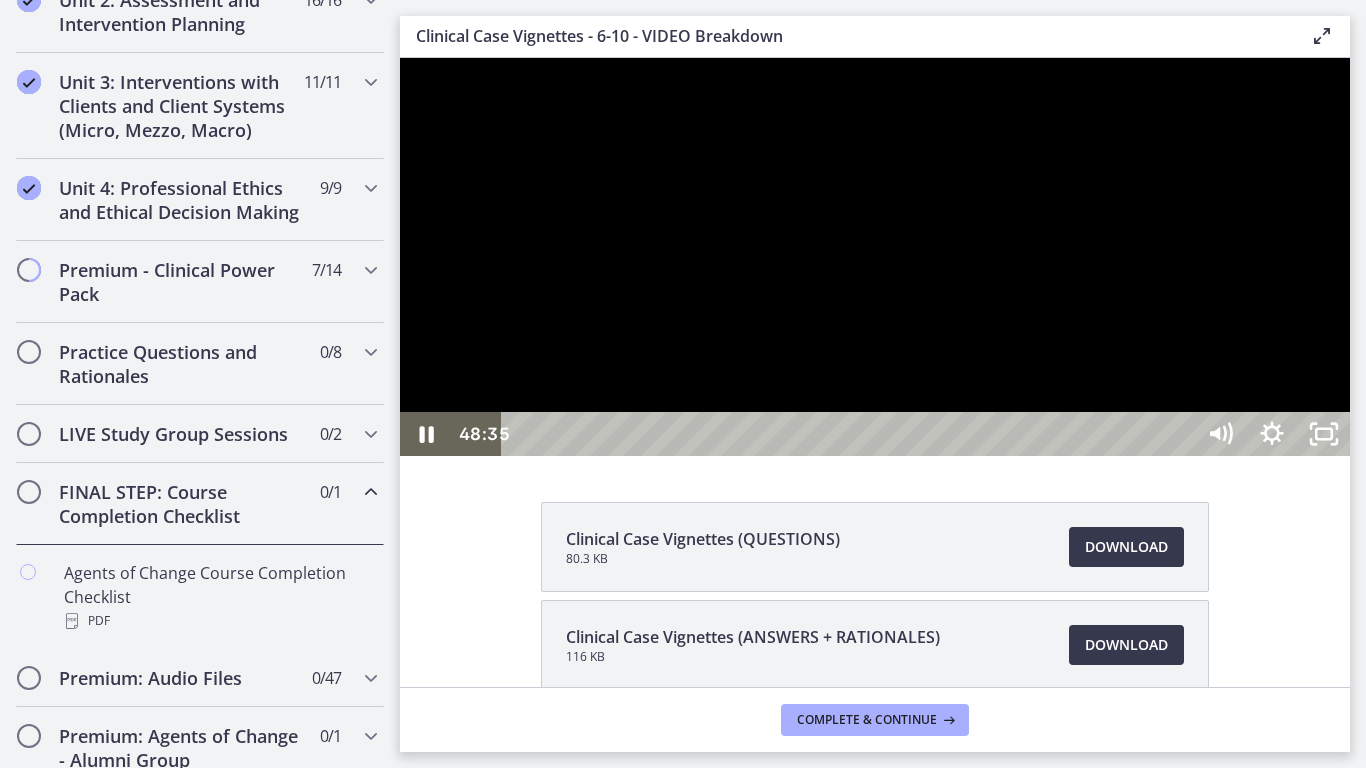 click on "48:35" at bounding box center [851, 434] 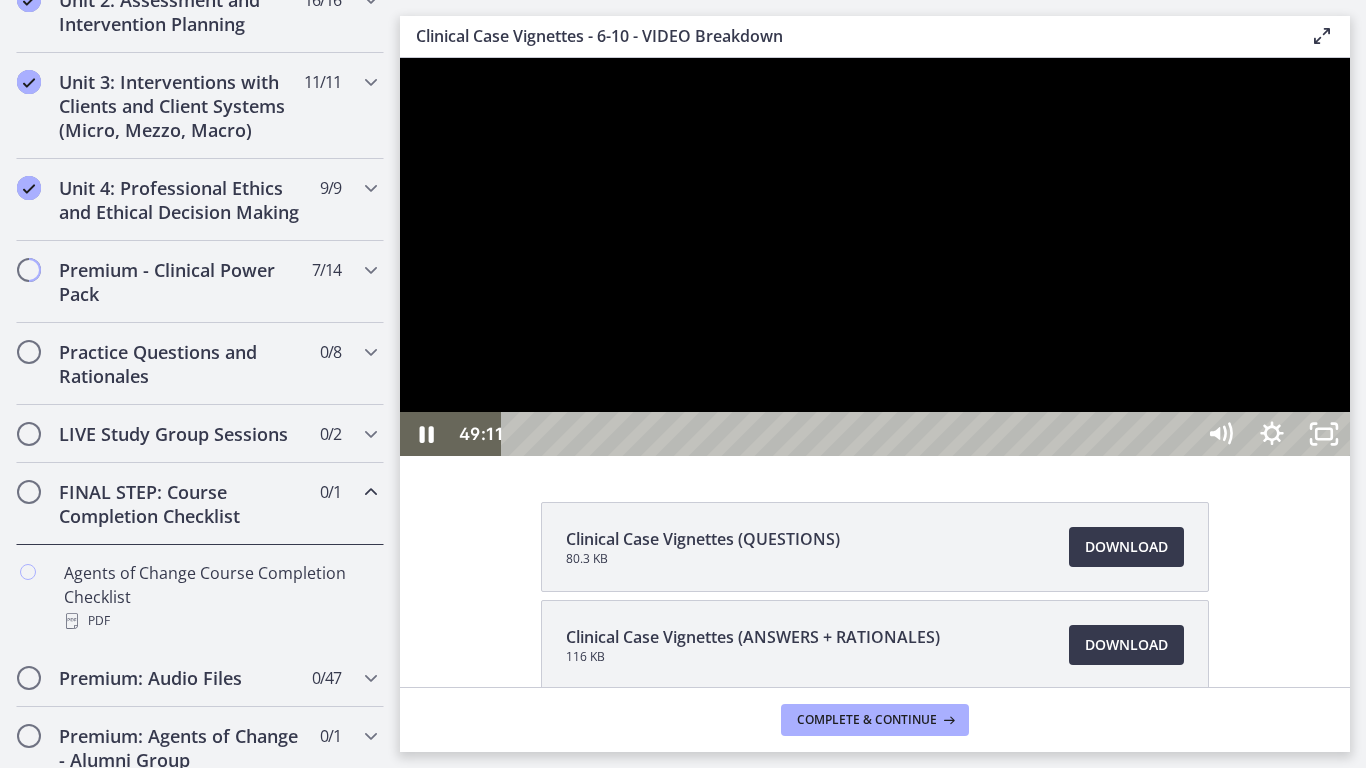 click on "49:11" at bounding box center (851, 434) 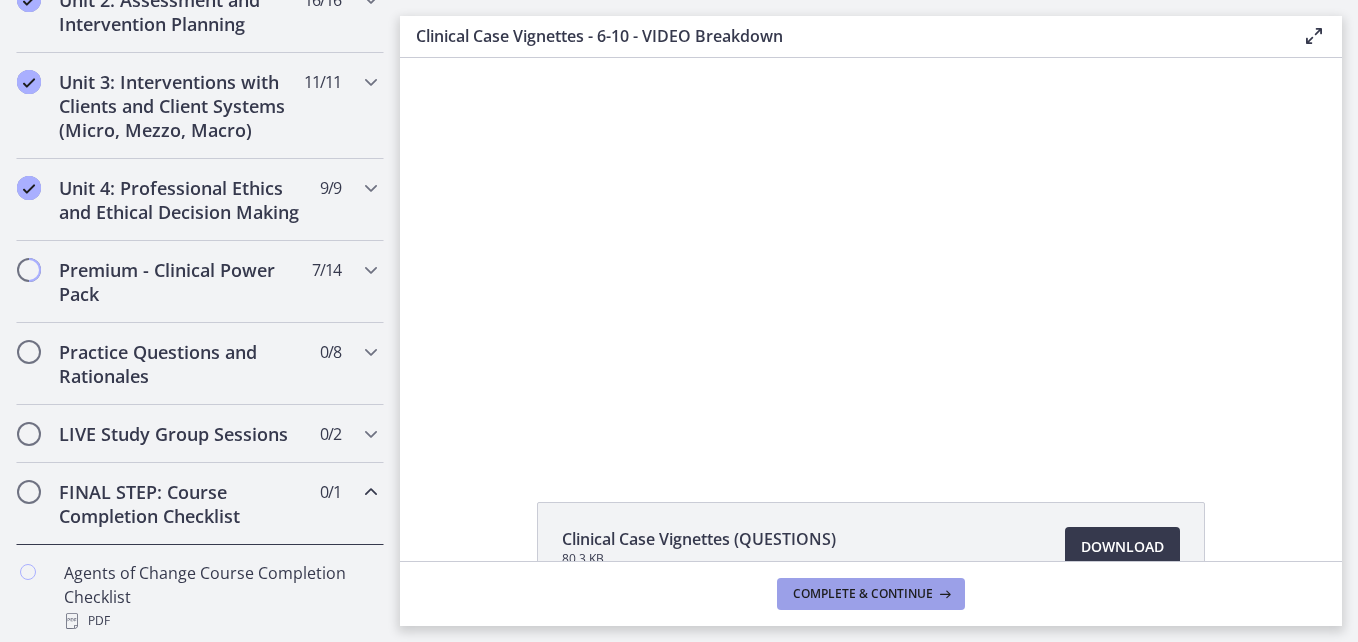 click on "Complete & continue" at bounding box center [863, 594] 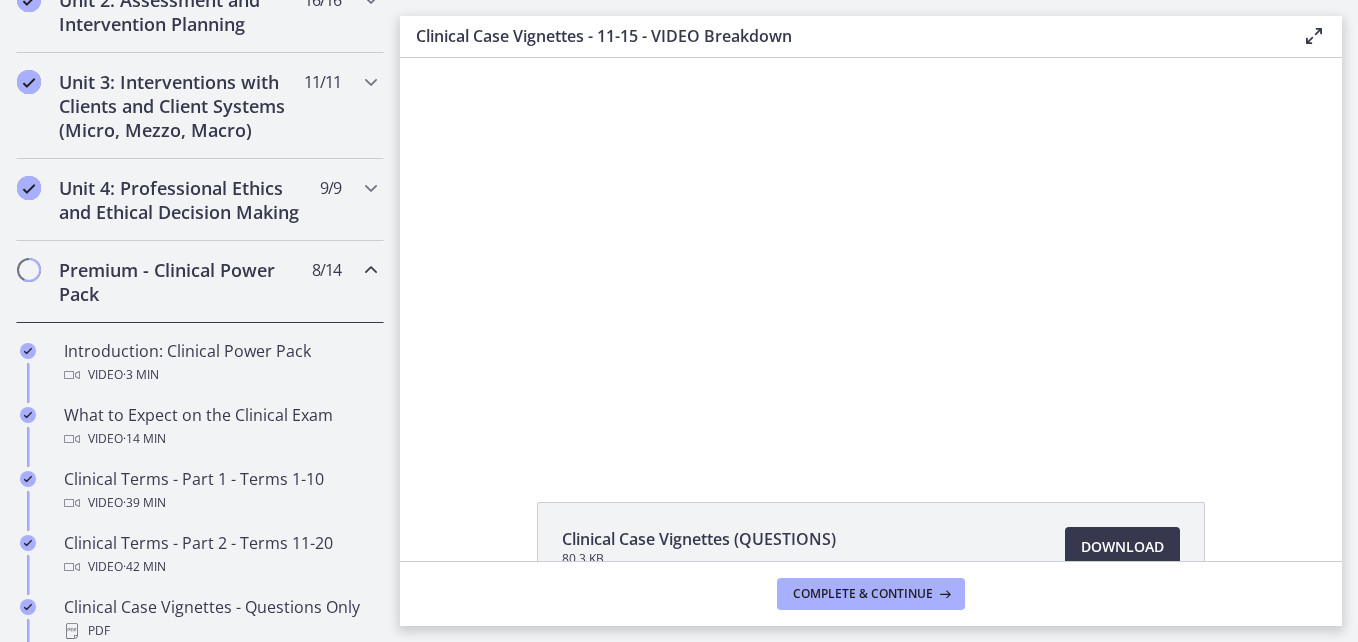 scroll, scrollTop: 0, scrollLeft: 0, axis: both 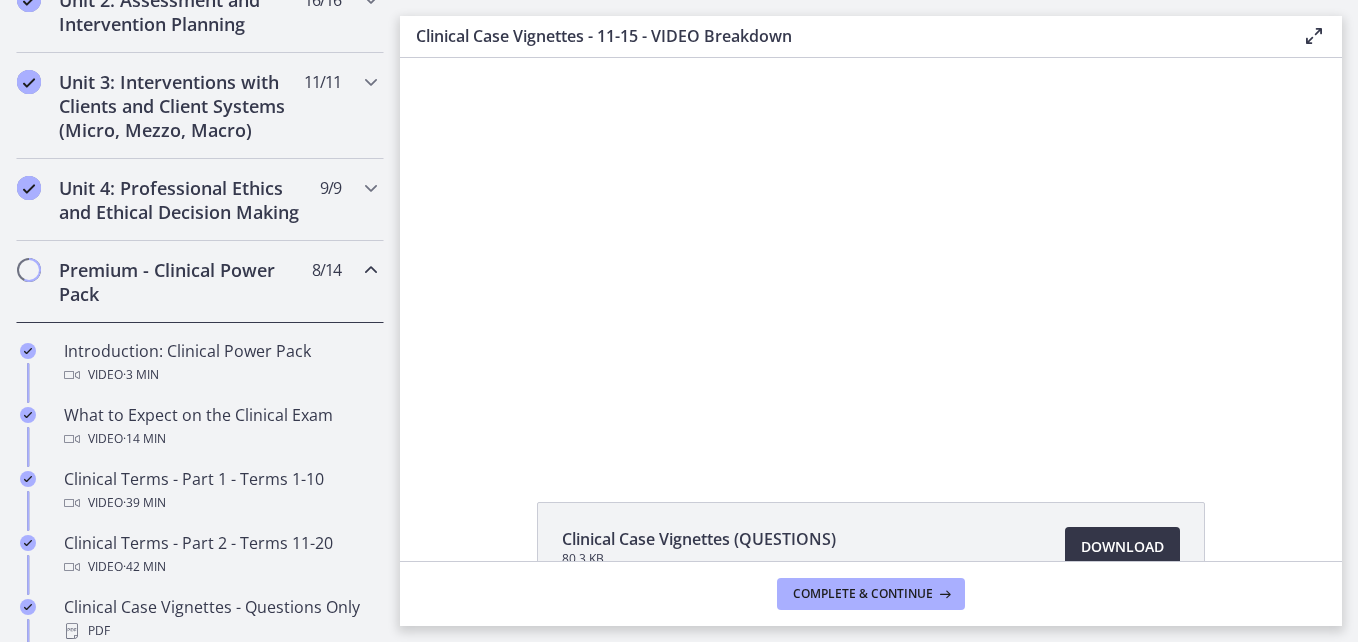 click on "Download
Opens in a new window" at bounding box center [1122, 547] 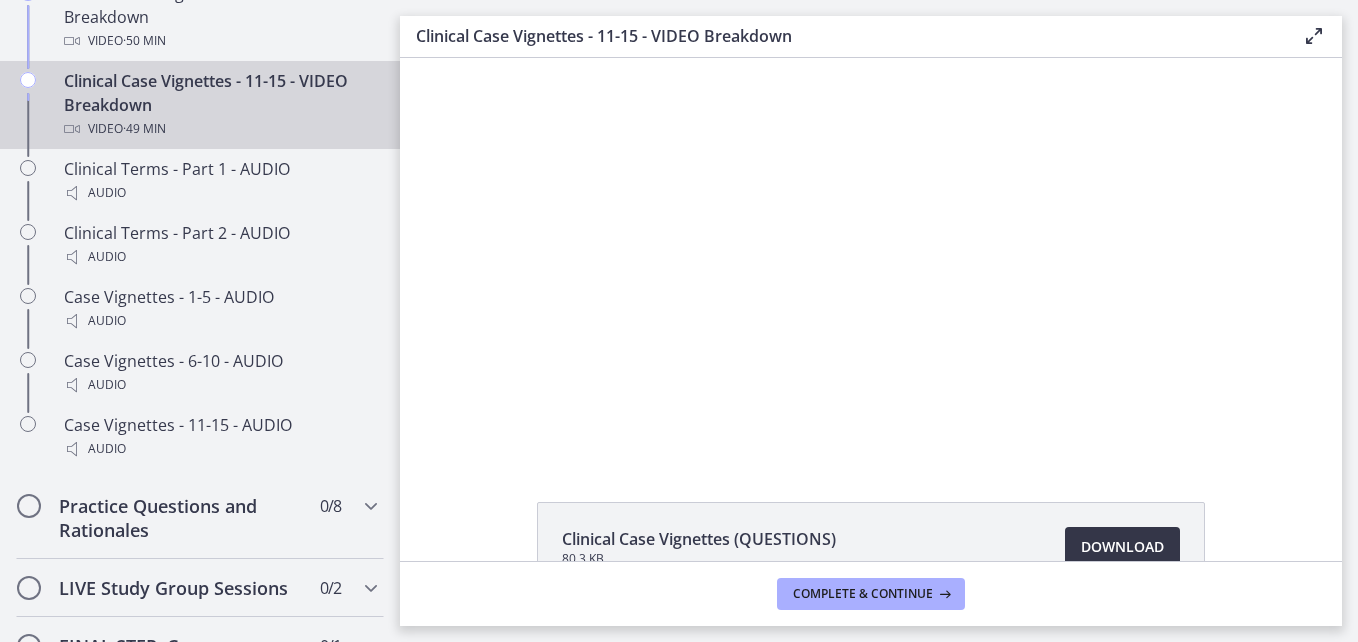 scroll, scrollTop: 1577, scrollLeft: 0, axis: vertical 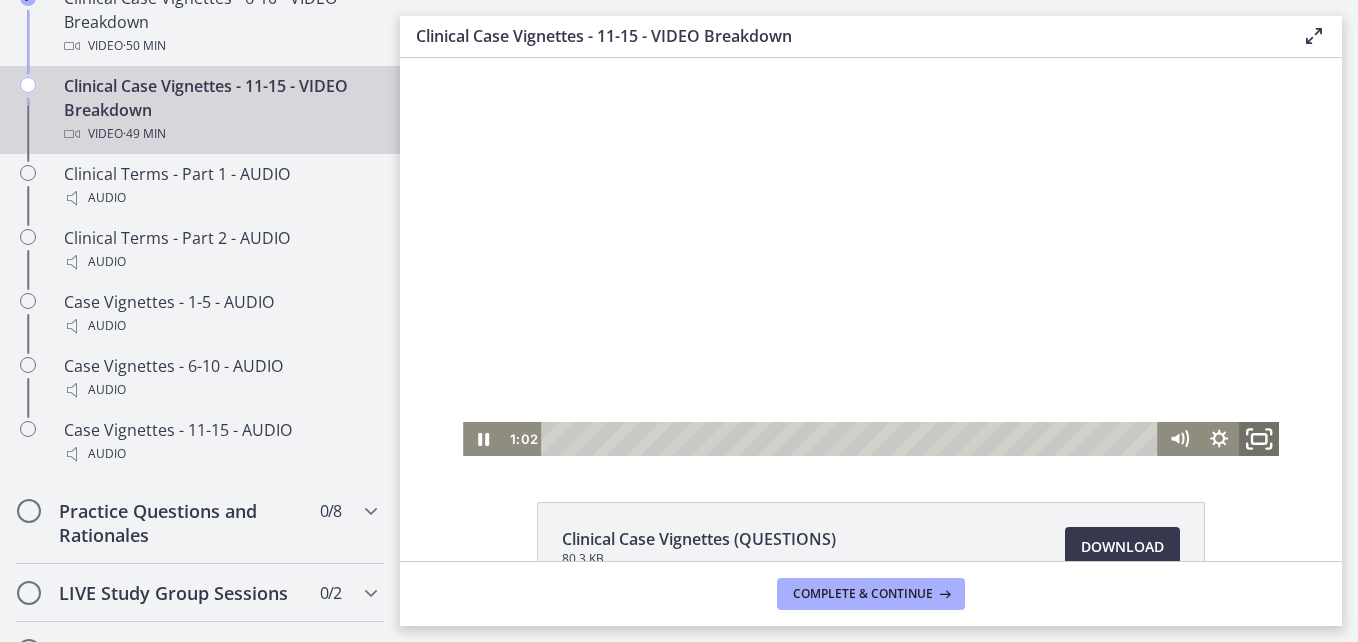 click 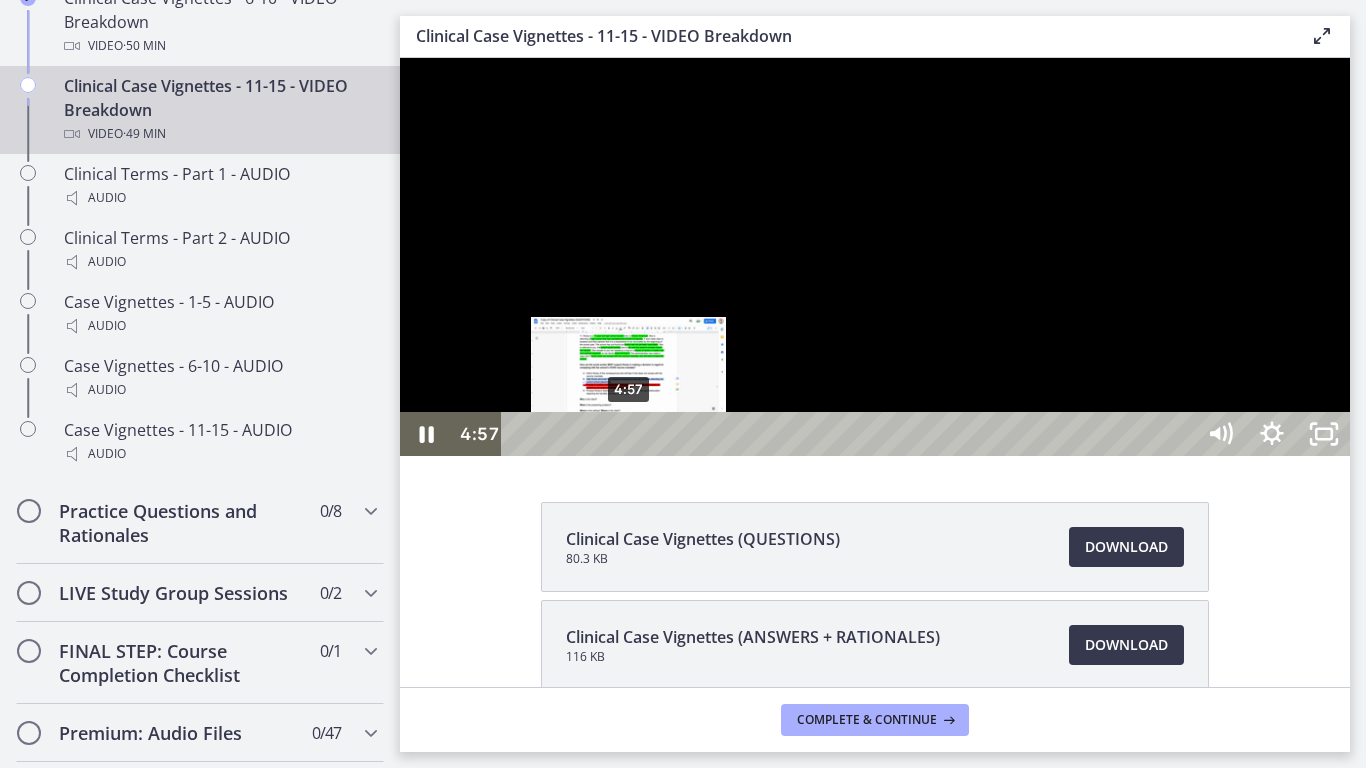 click on "4:57" at bounding box center (851, 434) 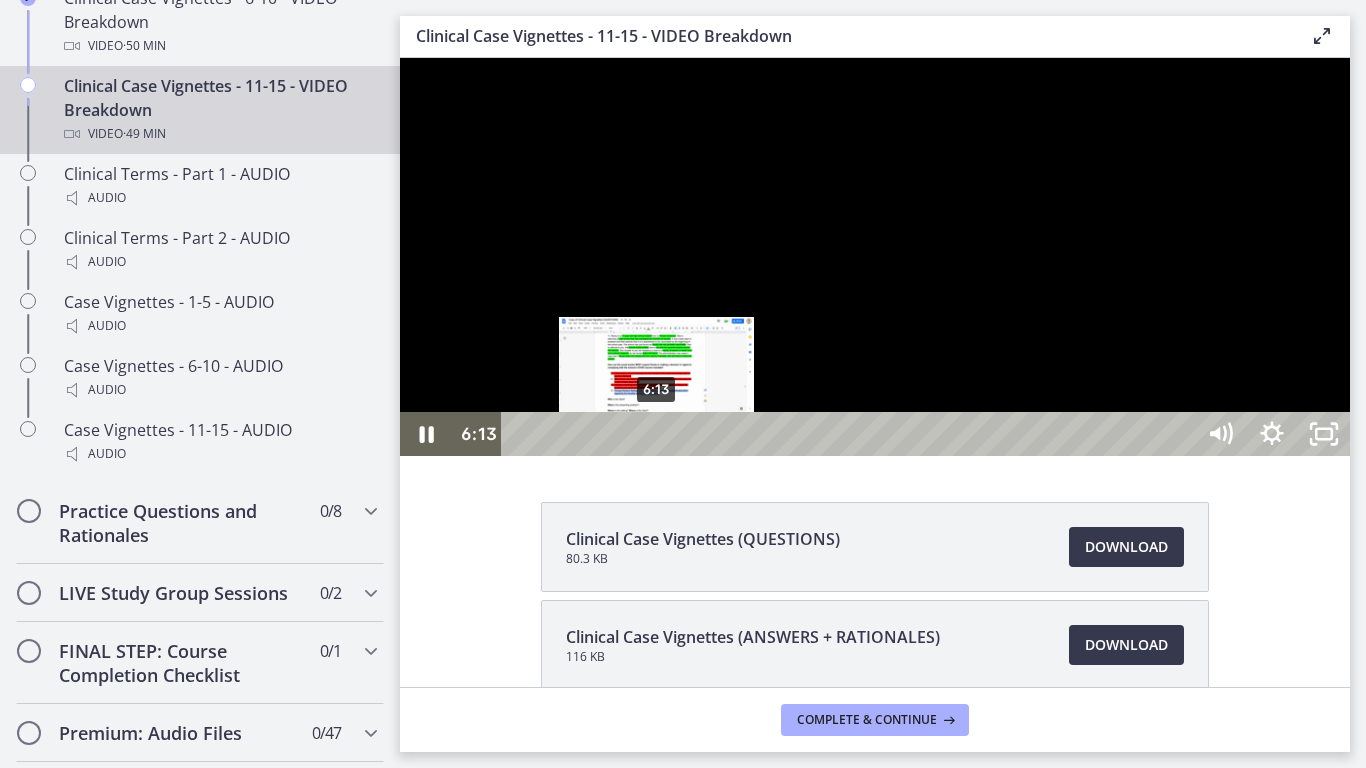 click on "6:13" at bounding box center [851, 434] 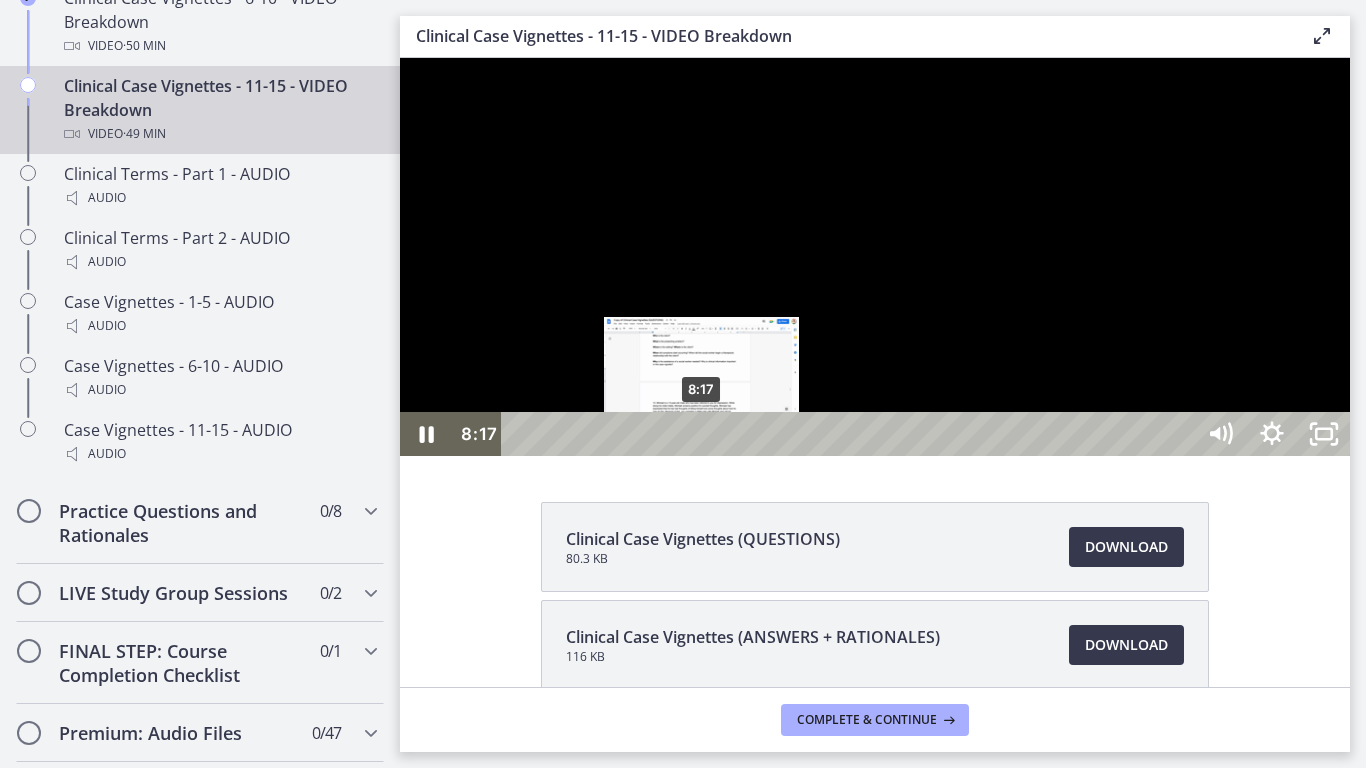 click on "8:17" at bounding box center (851, 434) 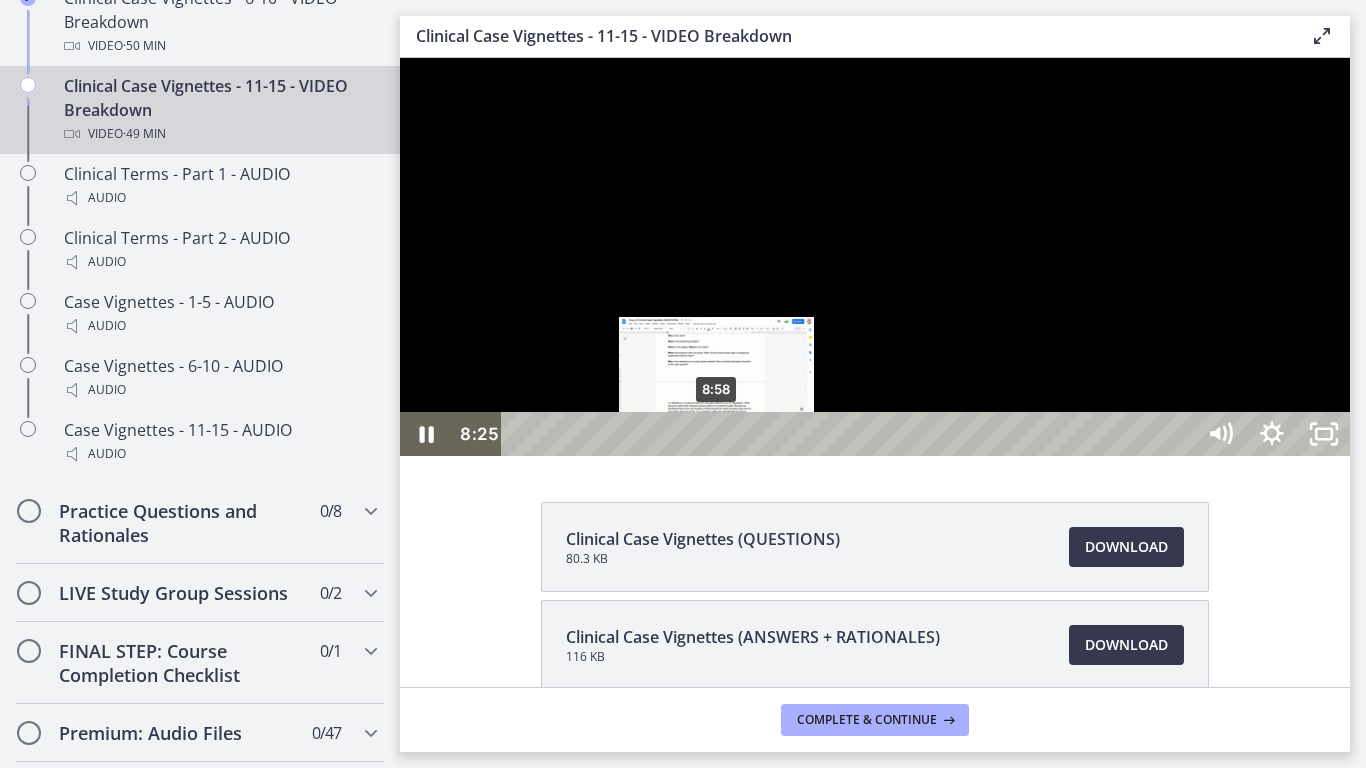 click on "8:58" at bounding box center [851, 434] 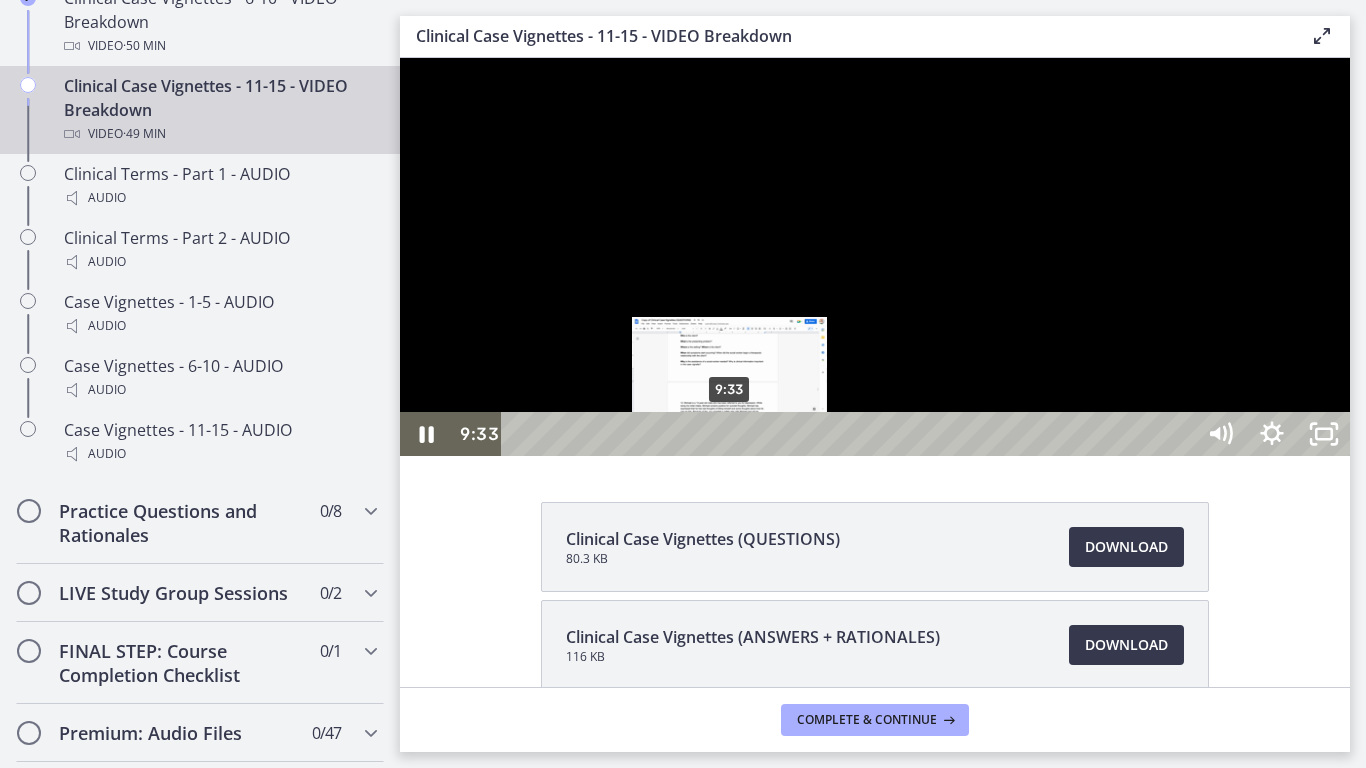 click on "9:33" at bounding box center (851, 434) 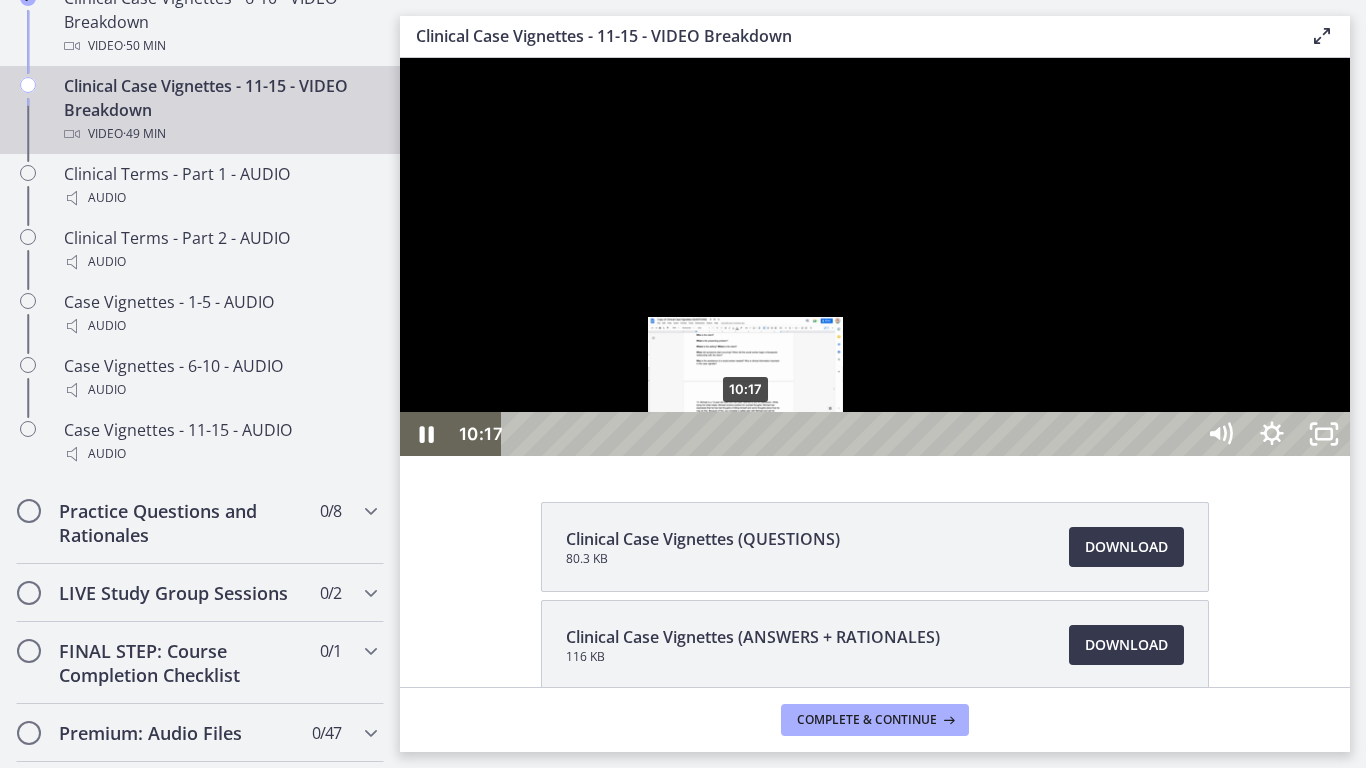 click on "10:17" at bounding box center [851, 434] 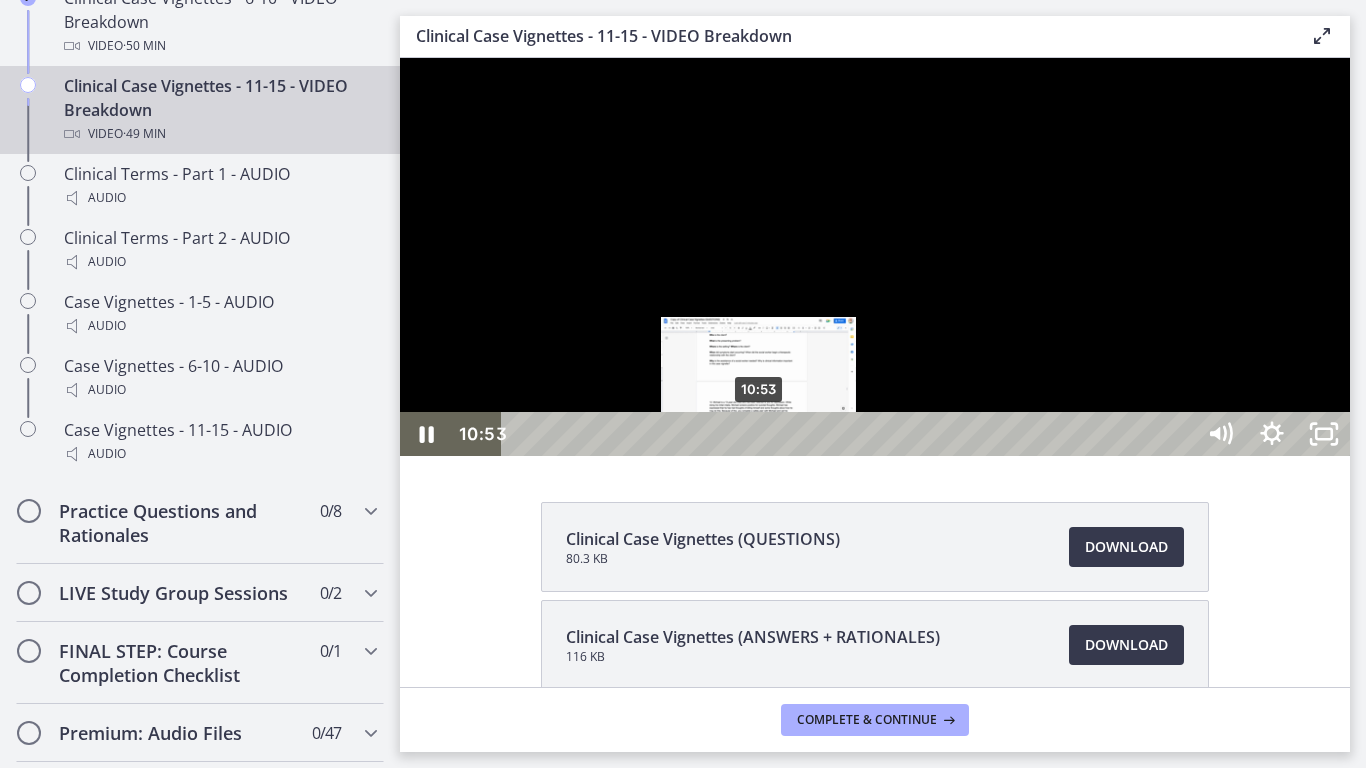 click on "10:53" at bounding box center [851, 434] 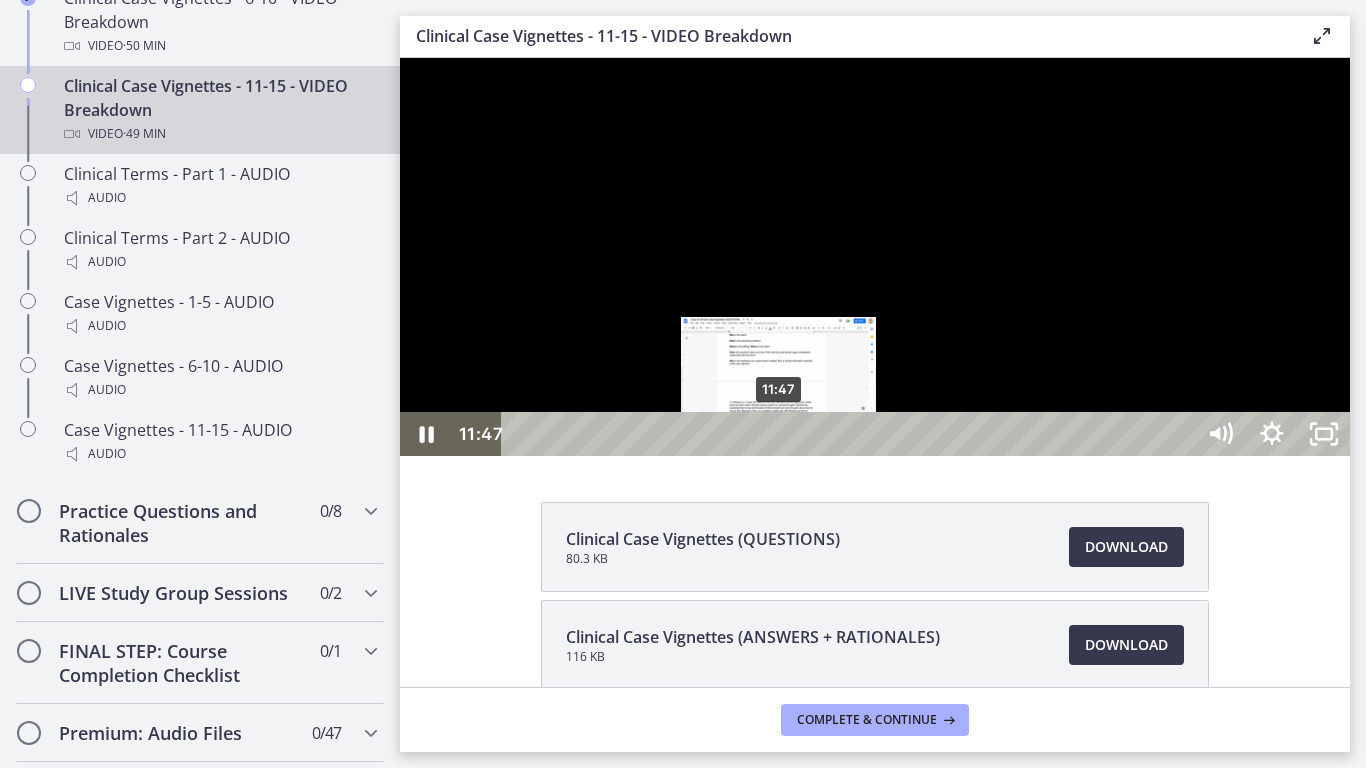 click on "11:47" at bounding box center (851, 434) 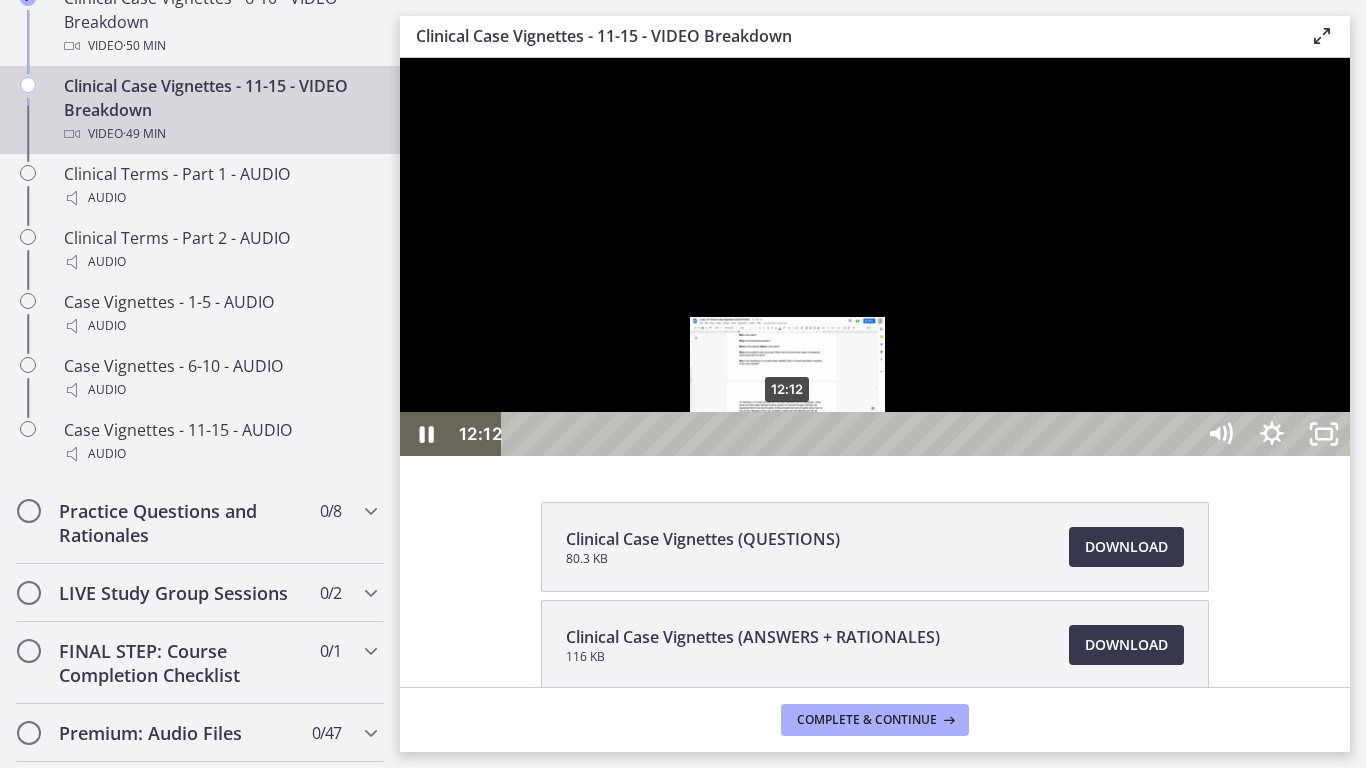 click on "12:12" at bounding box center [851, 434] 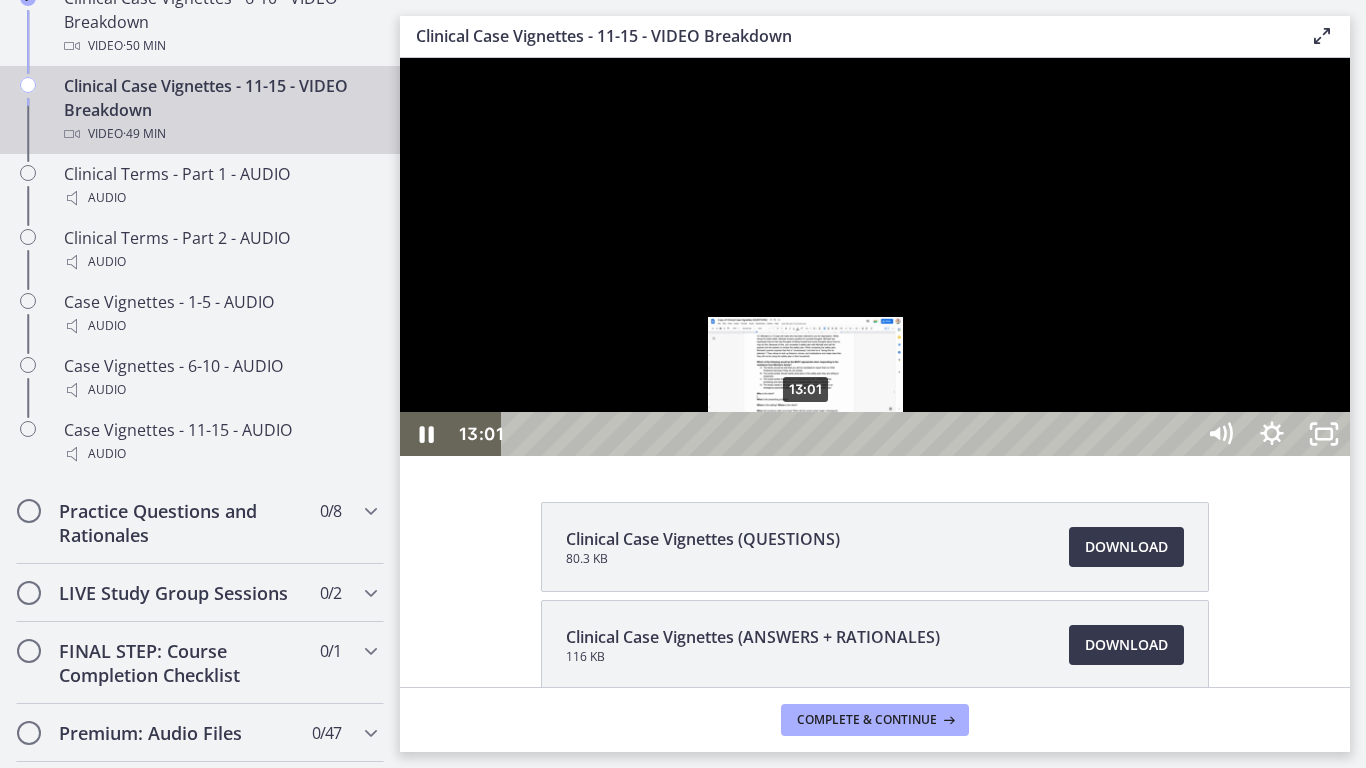 click at bounding box center [805, 434] 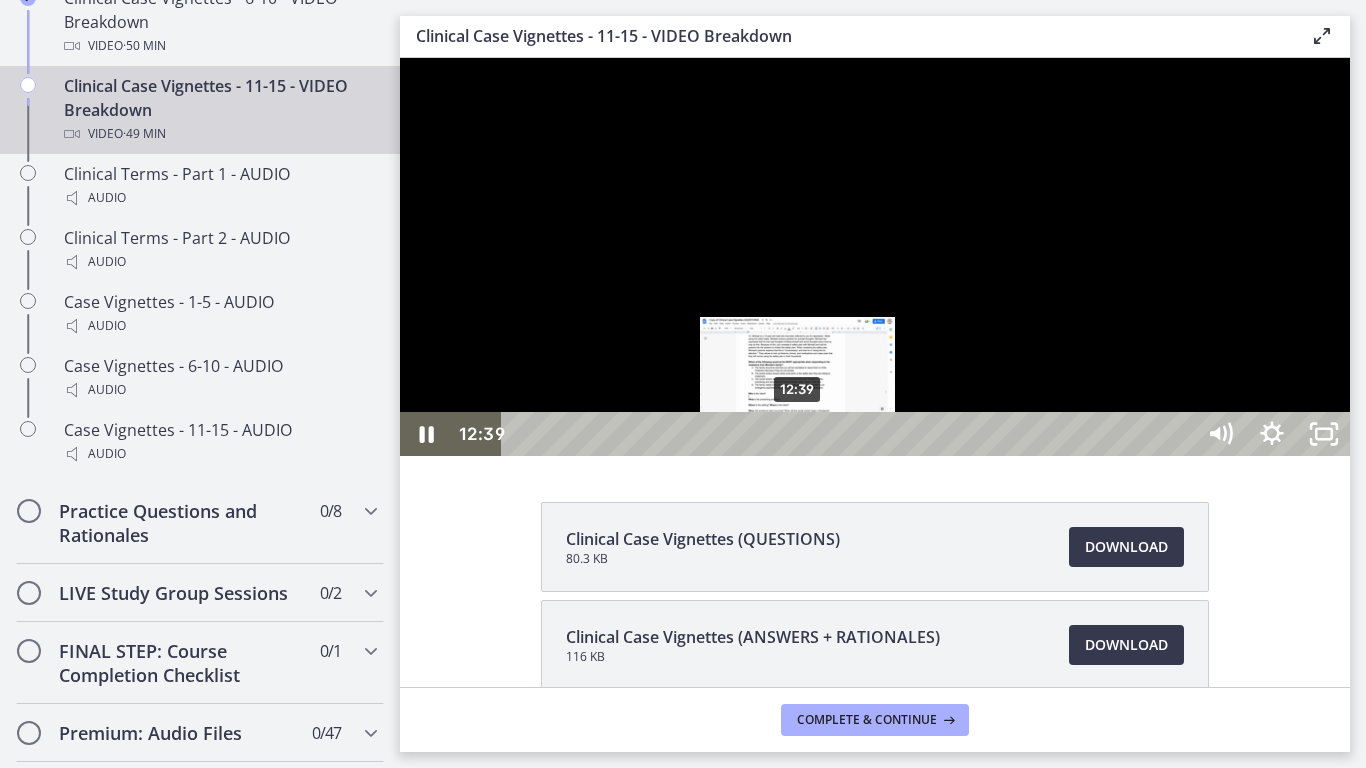 click on "12:39" at bounding box center (851, 434) 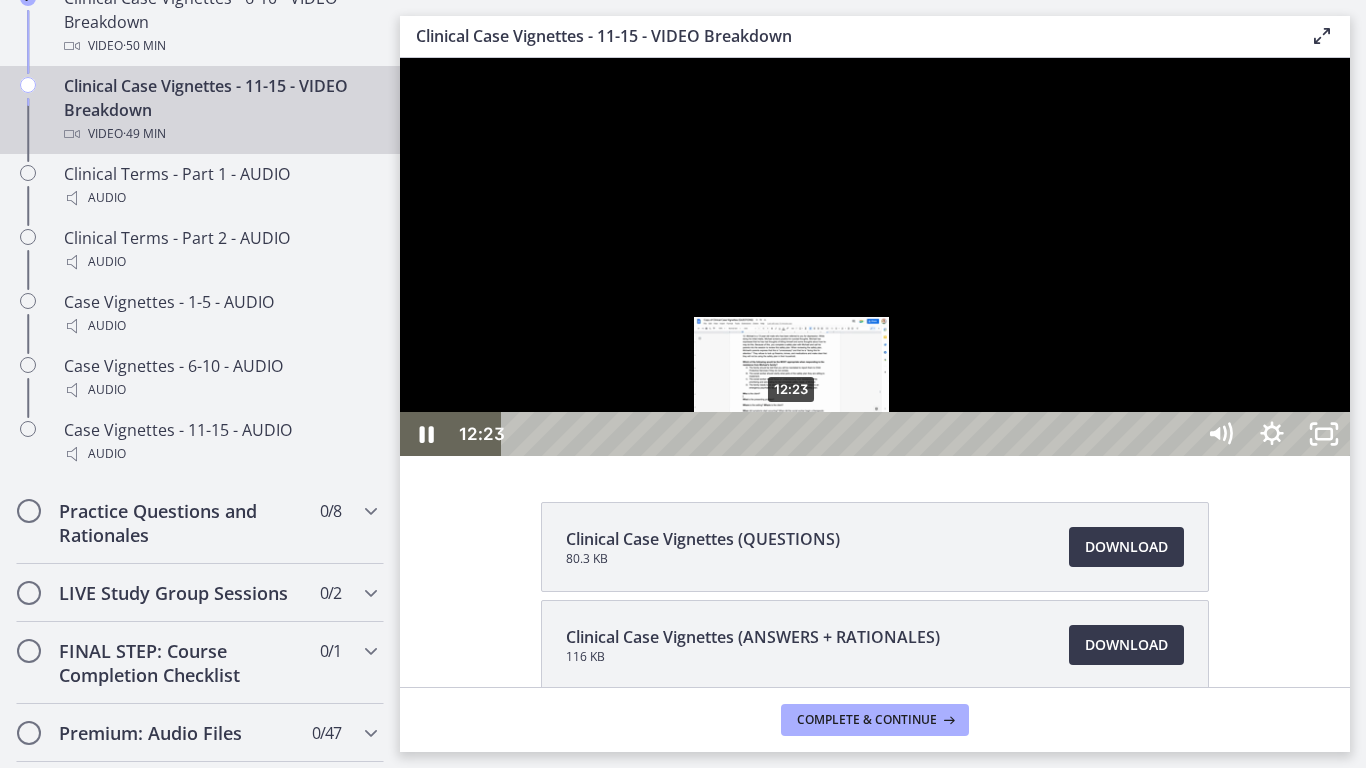 click at bounding box center [791, 434] 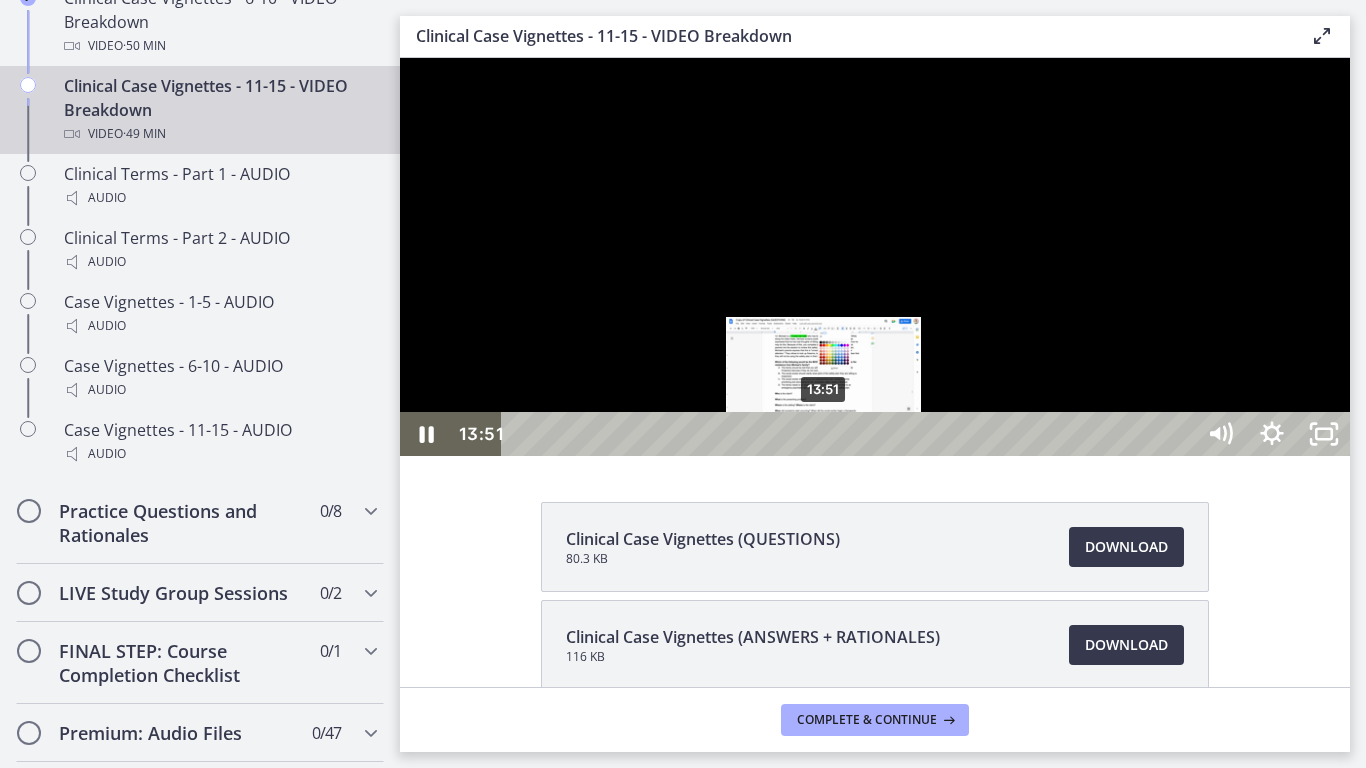 click on "13:51" at bounding box center [851, 434] 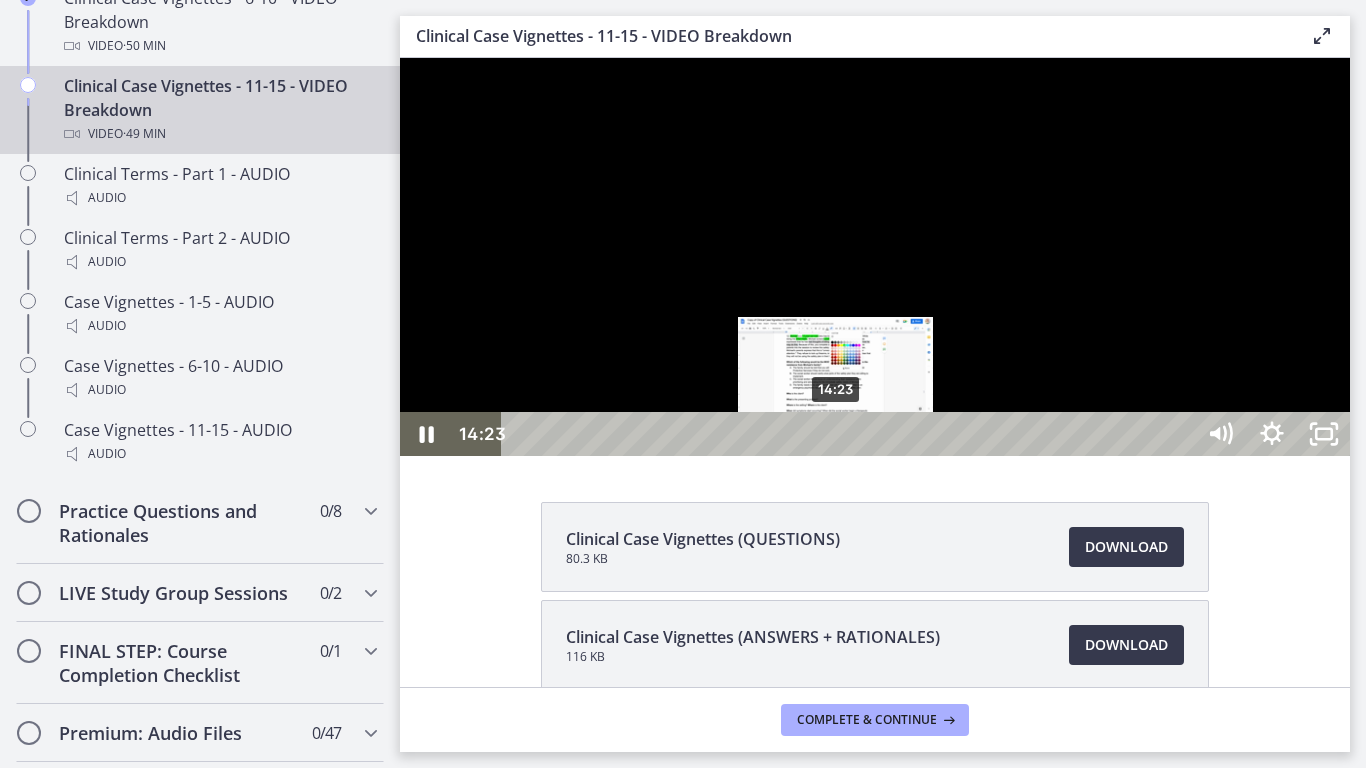 click on "14:23" at bounding box center [851, 434] 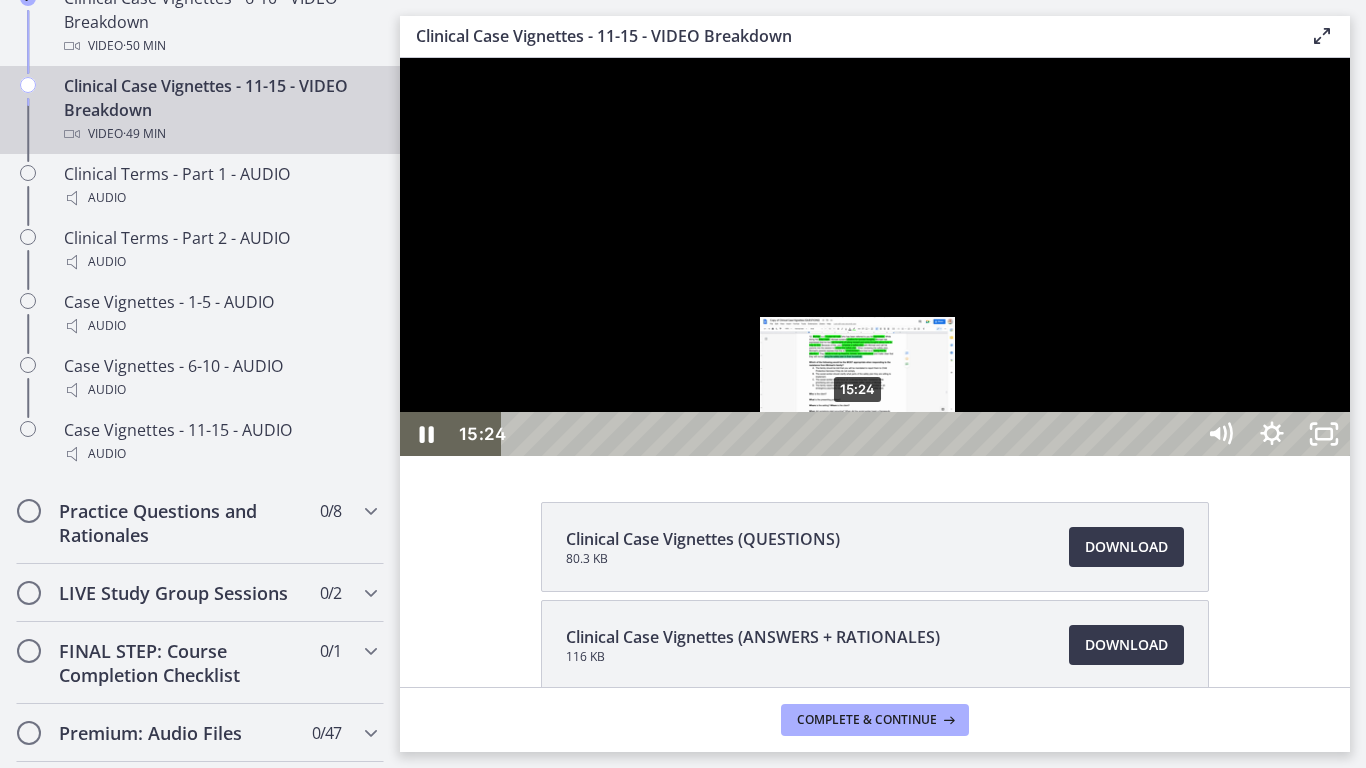 click on "15:24" at bounding box center [851, 434] 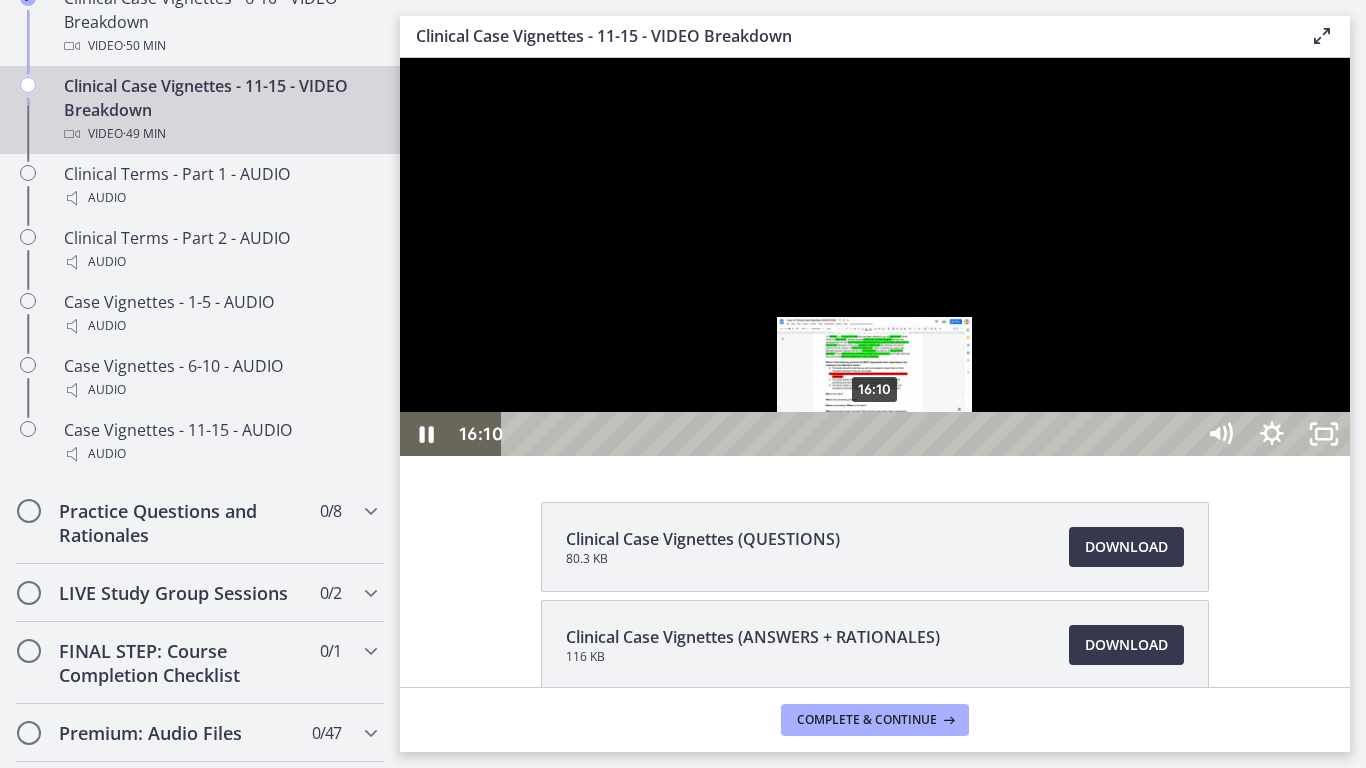 click on "16:10" at bounding box center [851, 434] 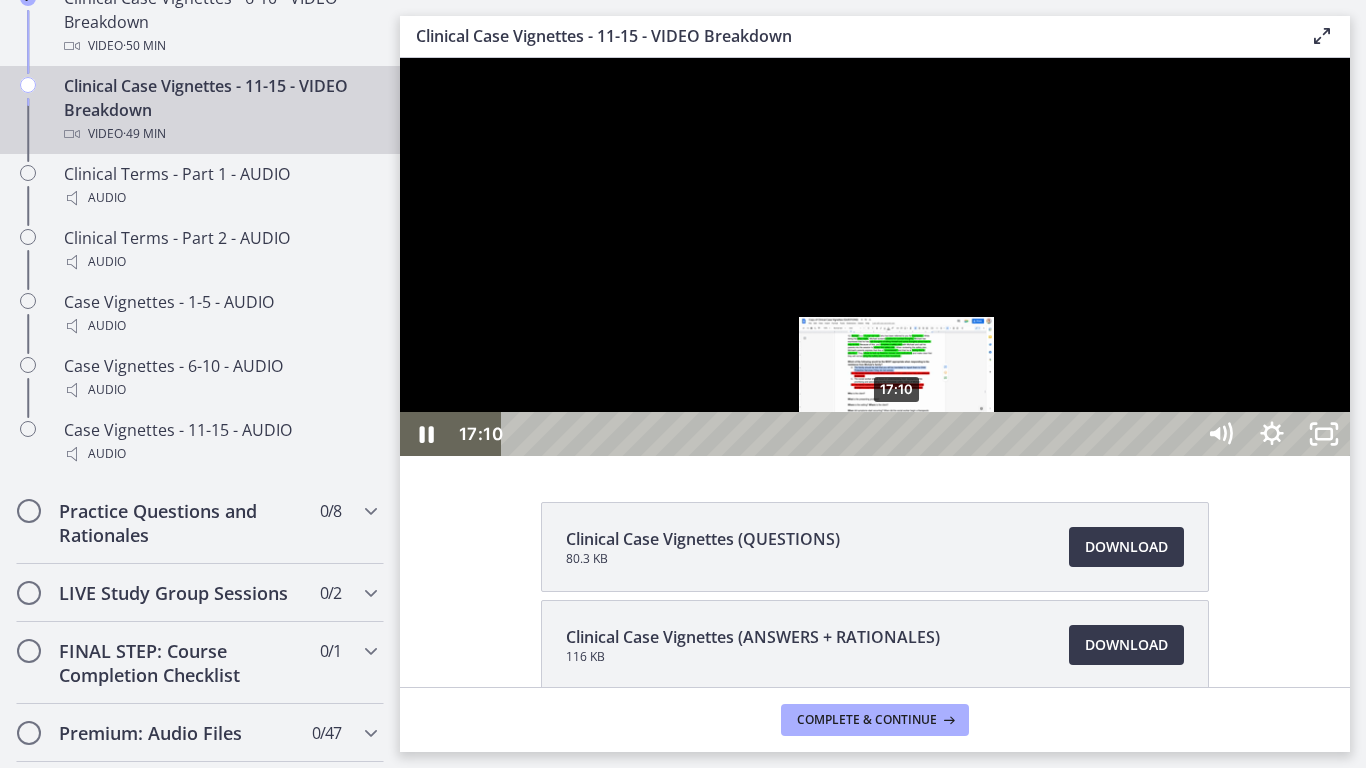 click on "17:10" at bounding box center [851, 434] 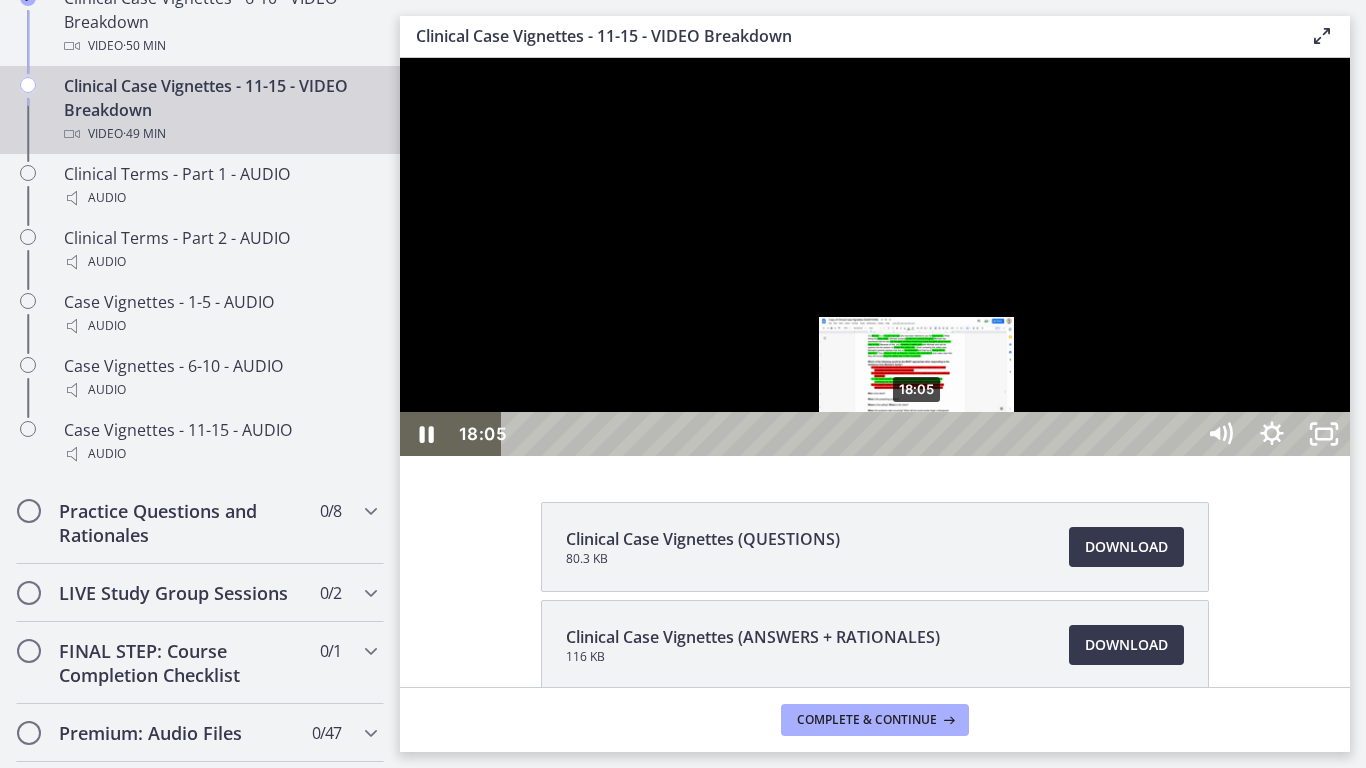 click on "18:05" at bounding box center (851, 434) 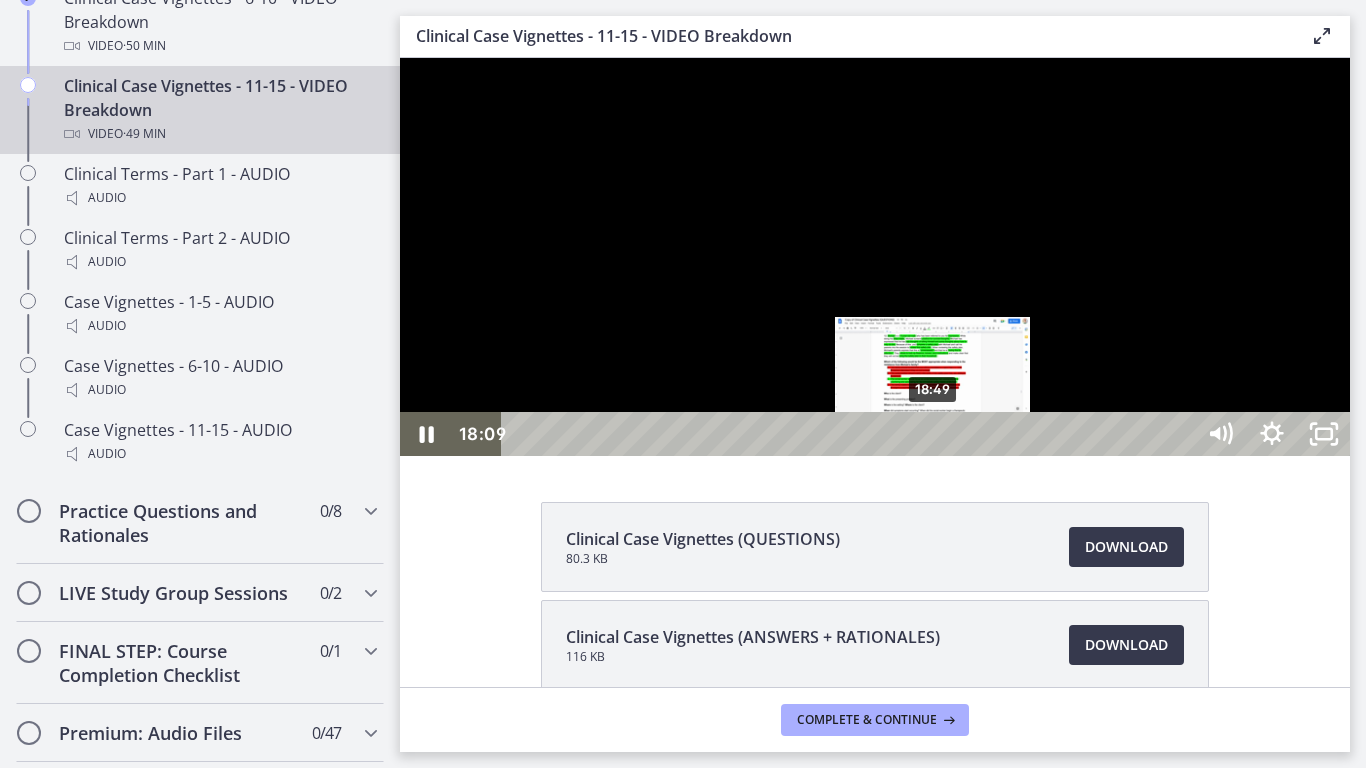 click on "18:49" at bounding box center [851, 434] 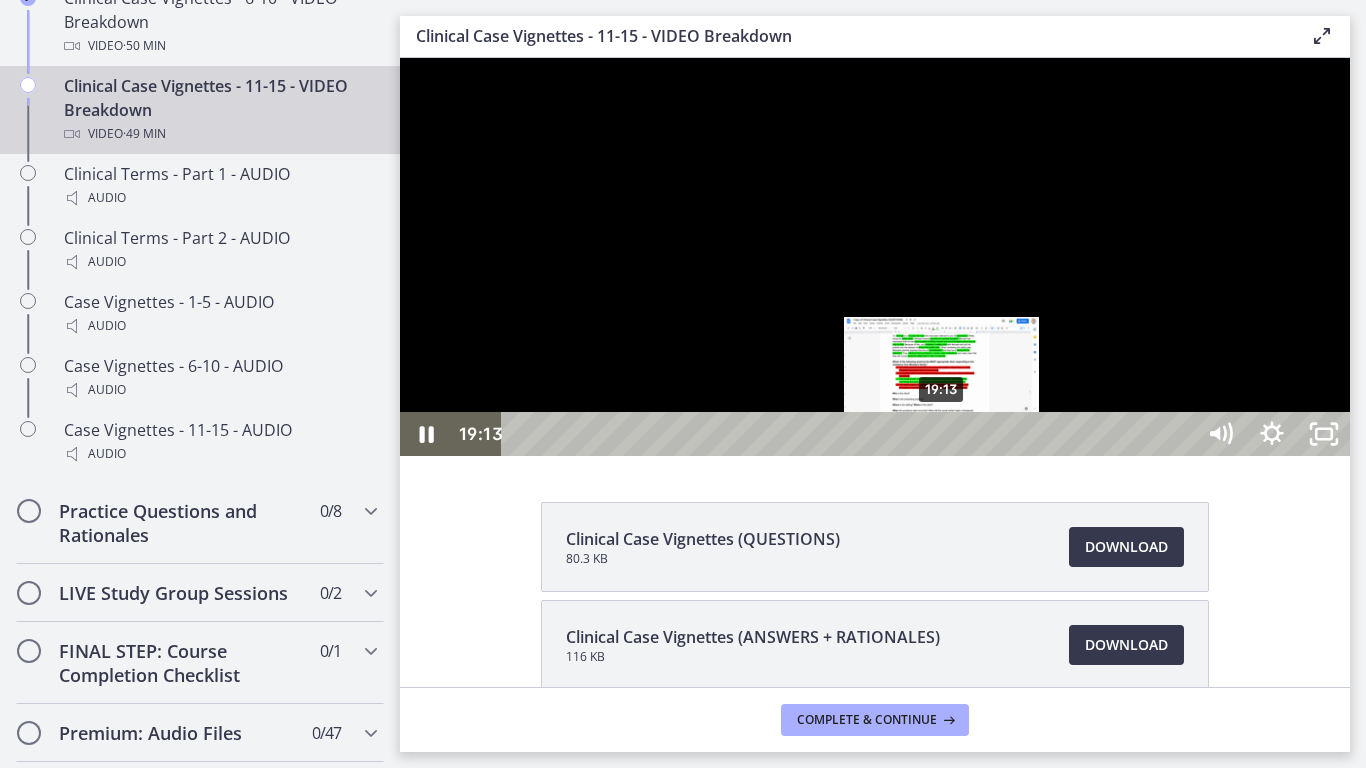 click on "19:13" at bounding box center [851, 434] 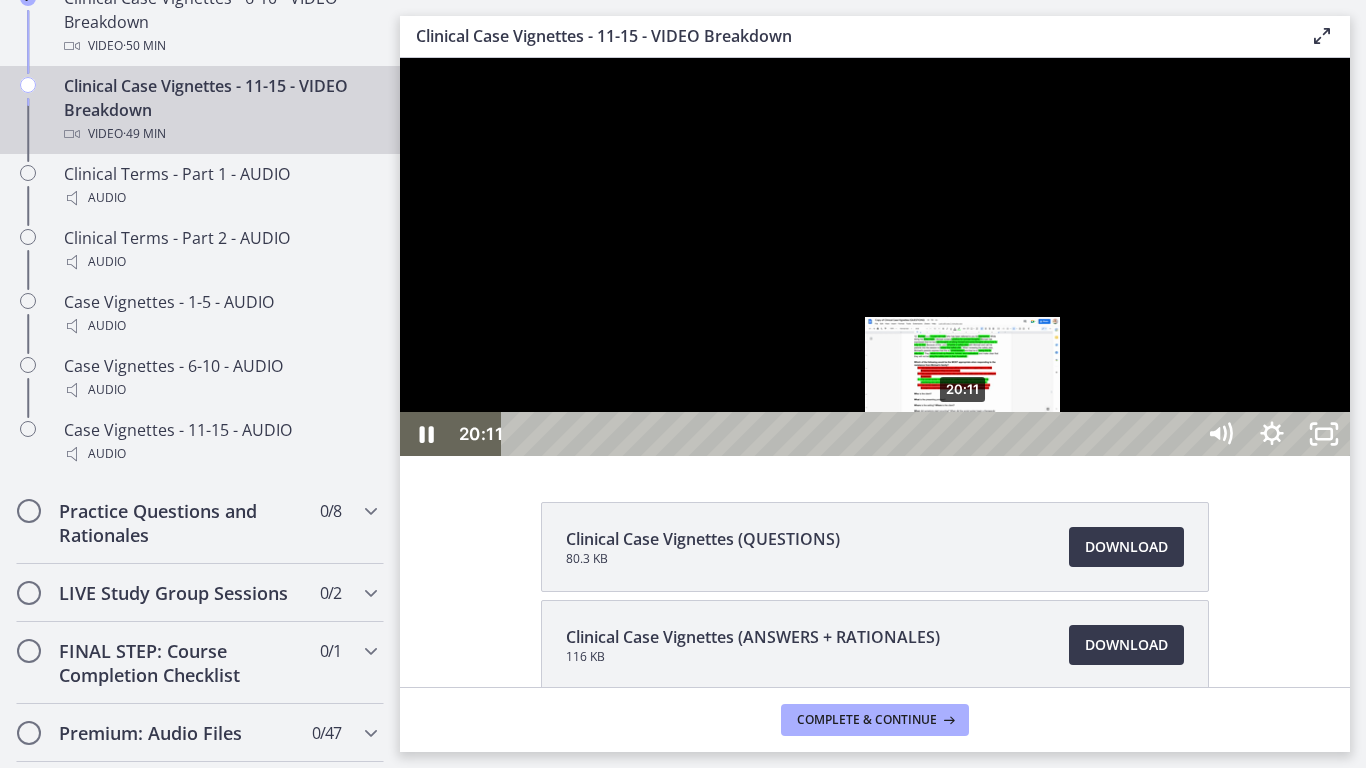 click on "20:11" at bounding box center [851, 434] 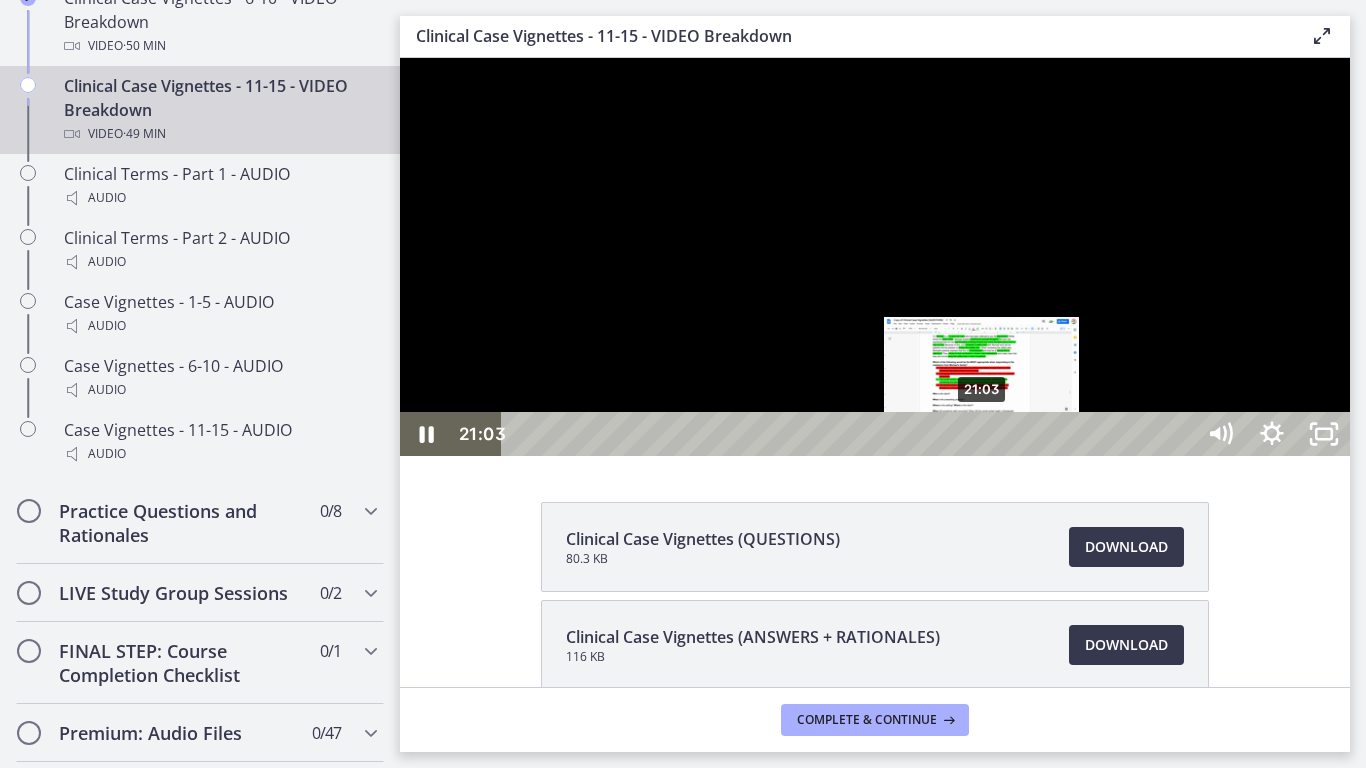 click on "21:03" at bounding box center (851, 434) 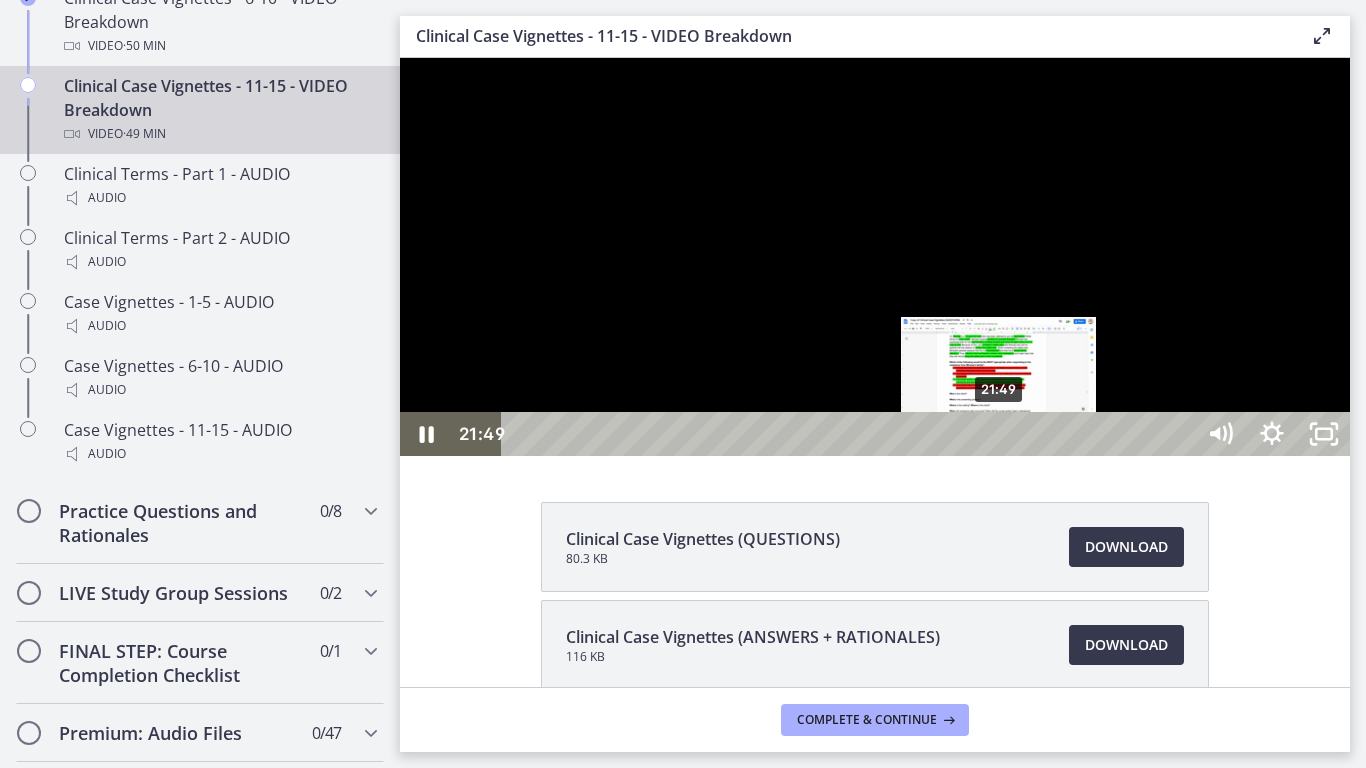 click on "21:49" at bounding box center (851, 434) 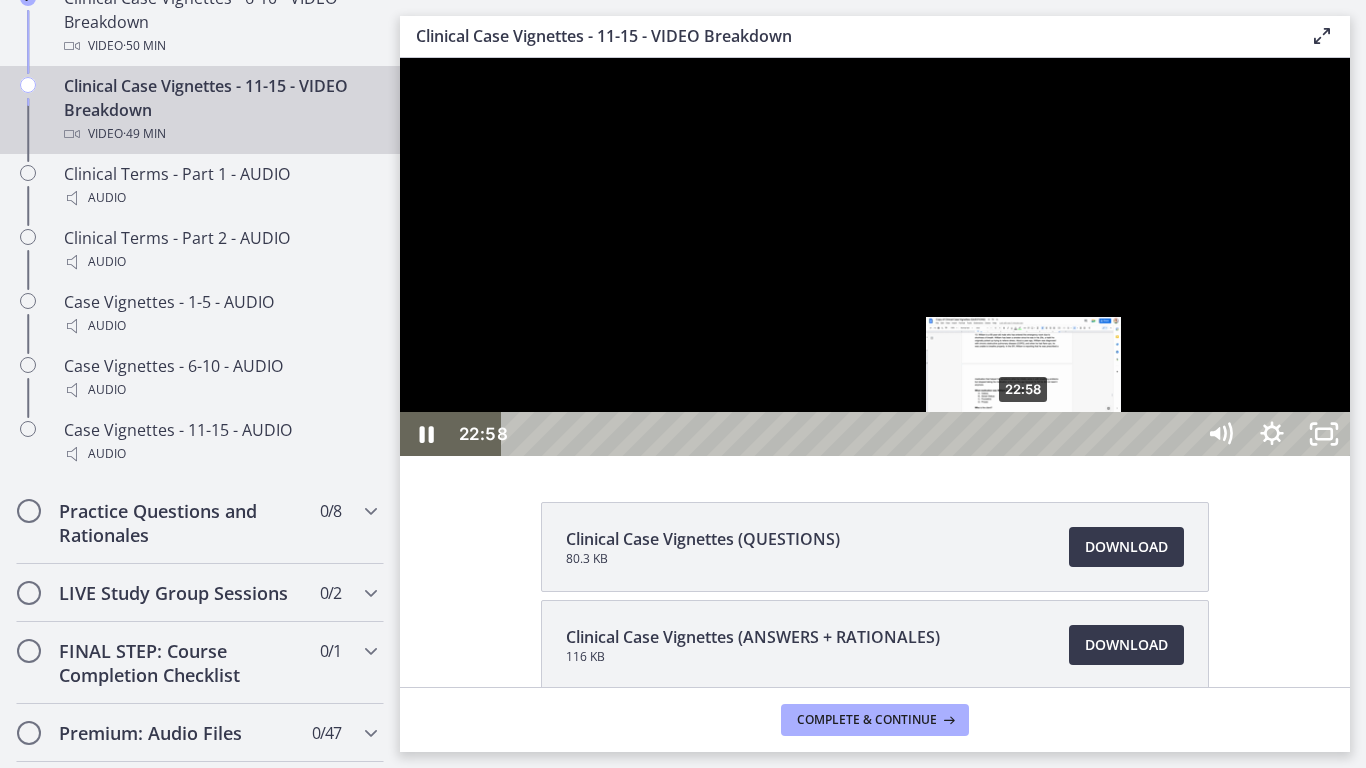 click on "22:58" at bounding box center [851, 434] 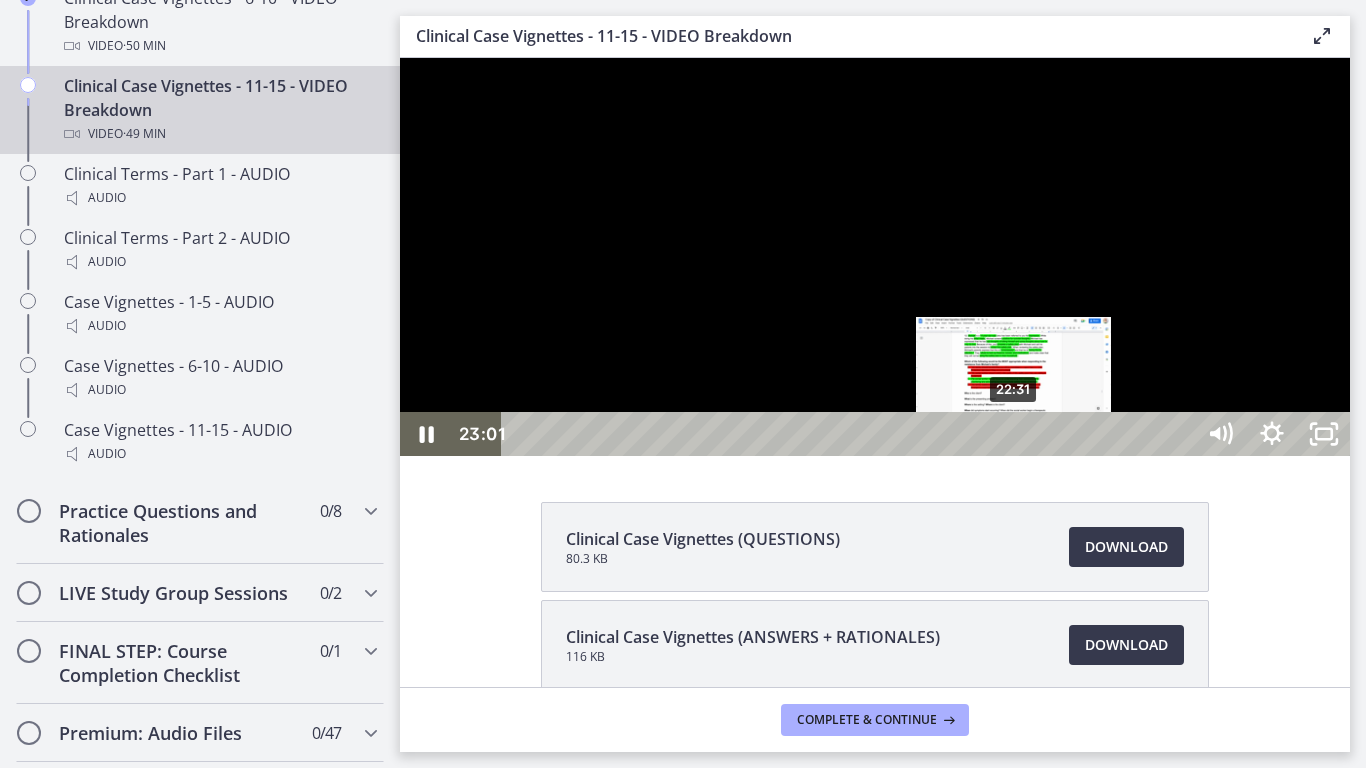 click on "22:31" at bounding box center (851, 434) 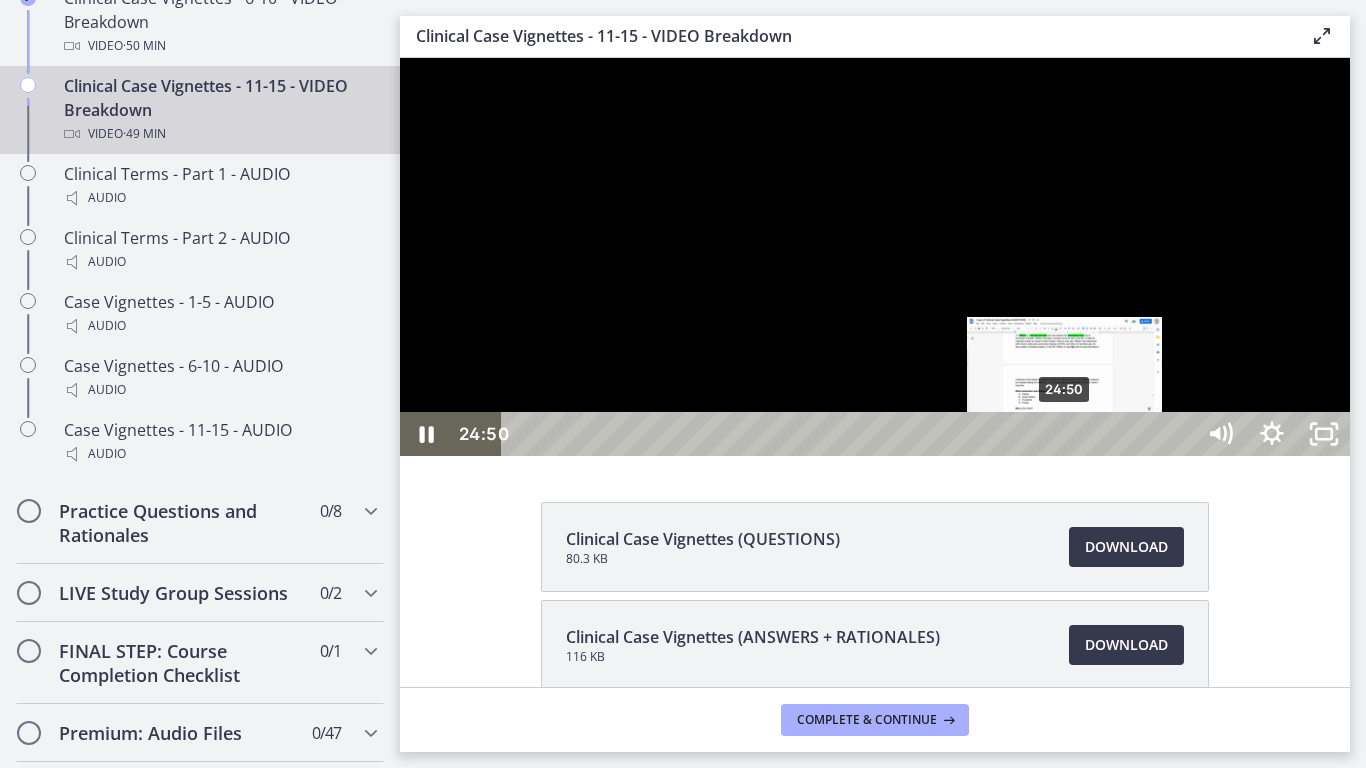 click on "24:50" at bounding box center [851, 434] 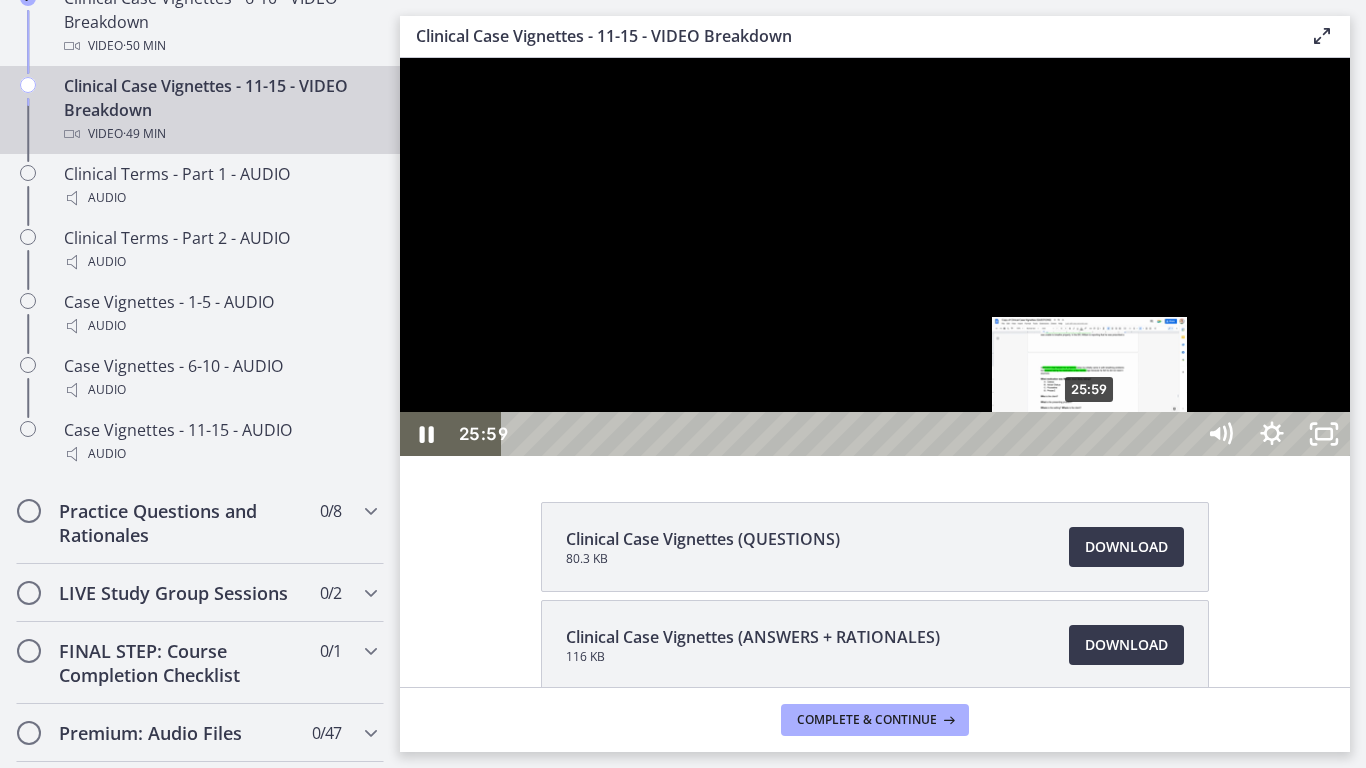 click on "25:59" at bounding box center [851, 434] 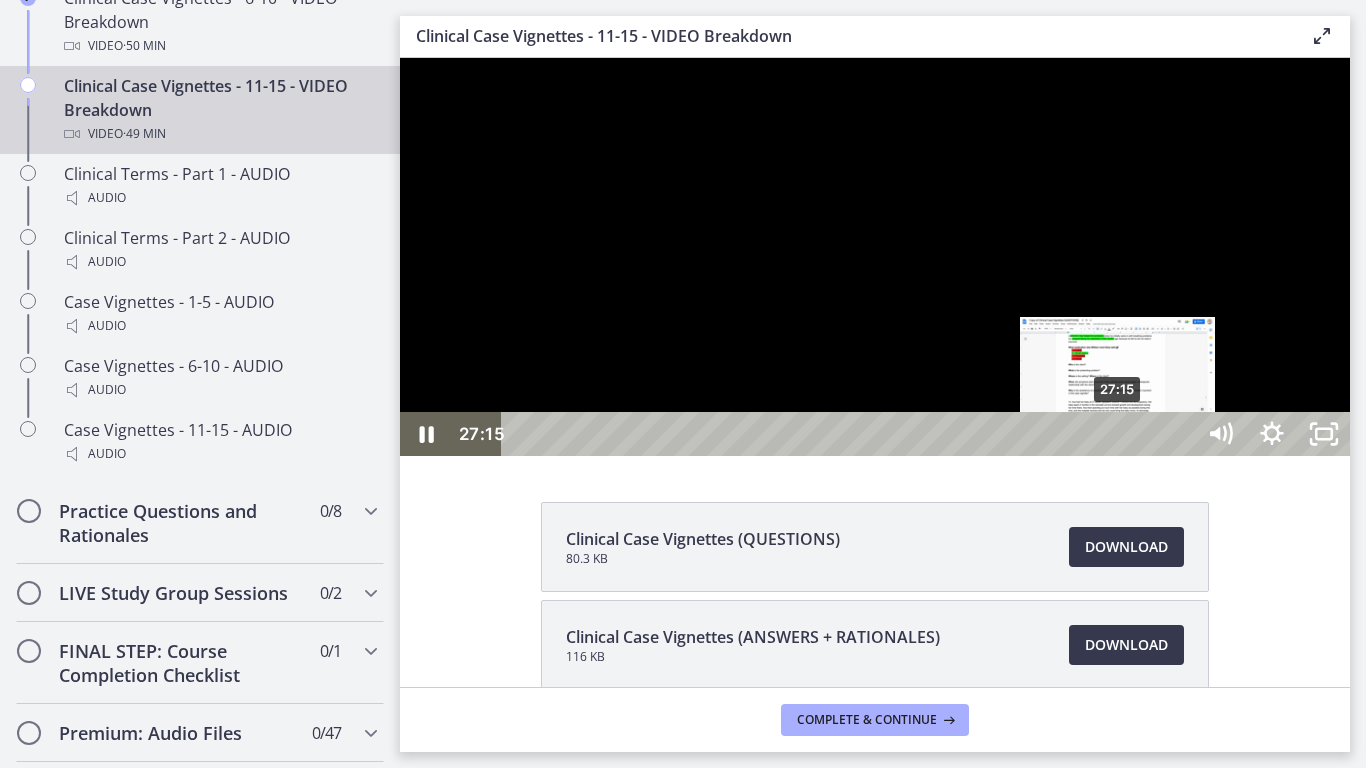 click on "27:15" at bounding box center [851, 434] 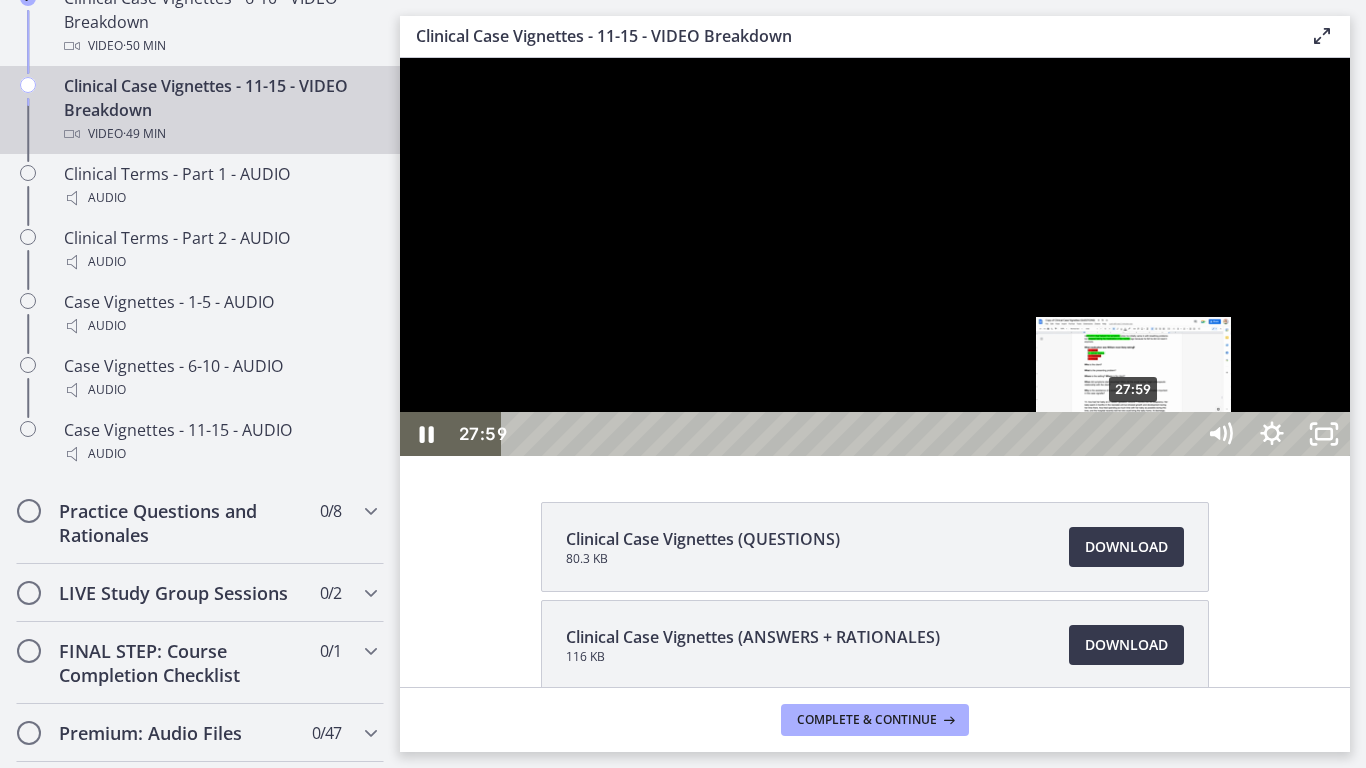 click on "27:59" at bounding box center [851, 434] 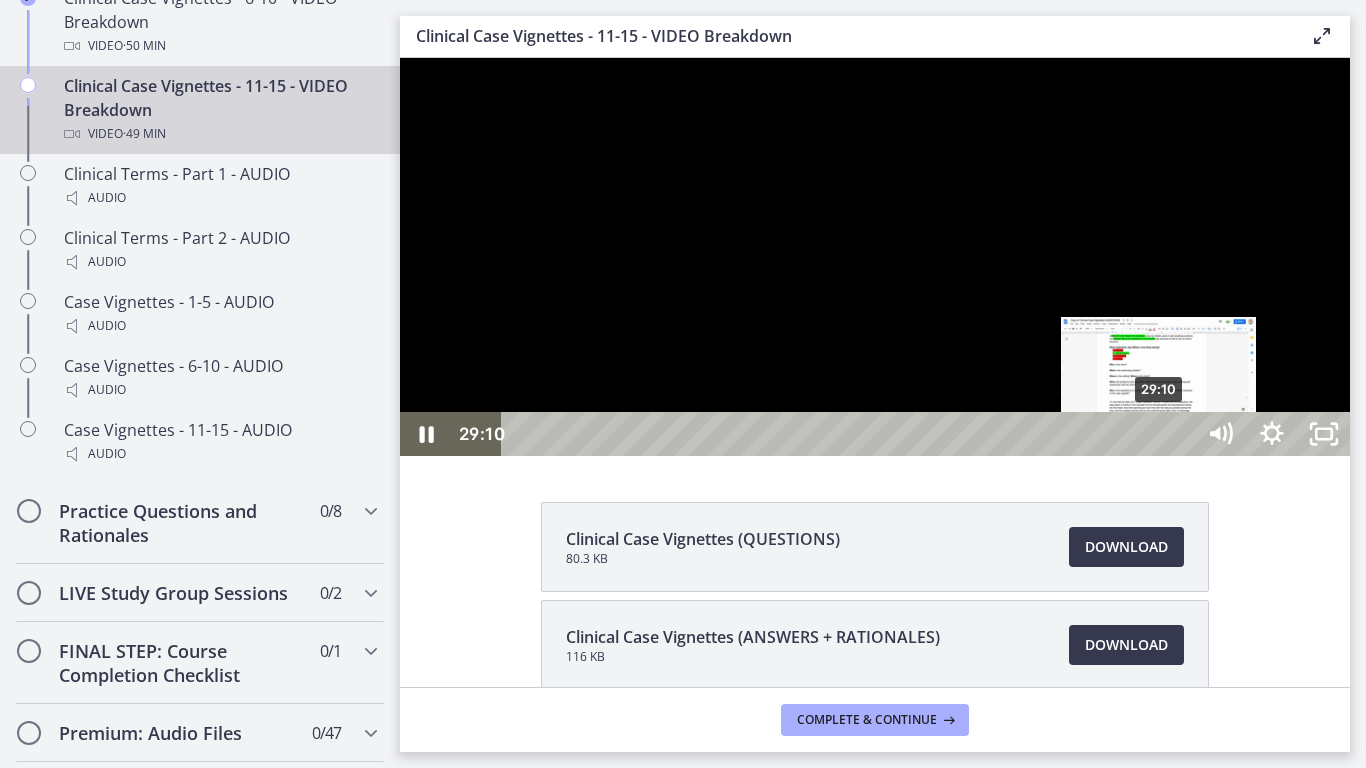 click on "29:10" at bounding box center [851, 434] 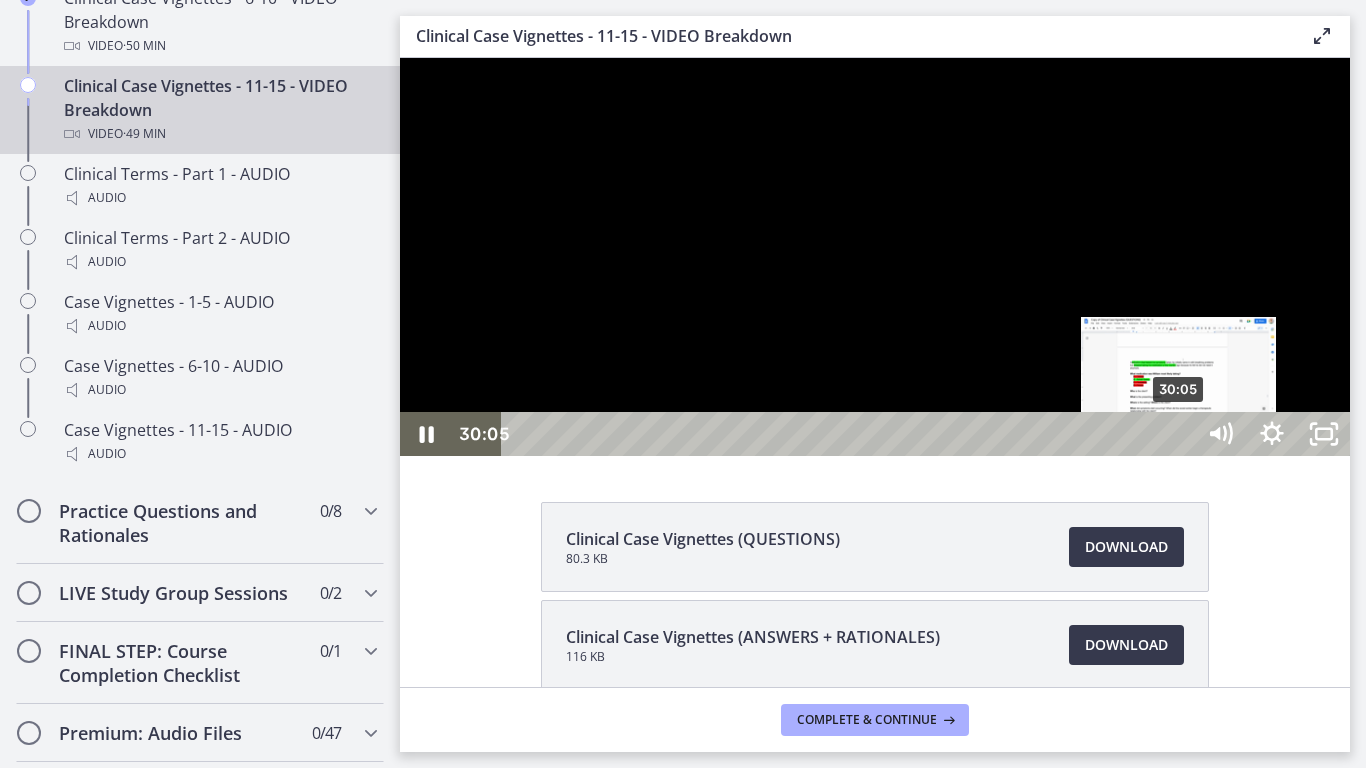 click on "30:05" at bounding box center [851, 434] 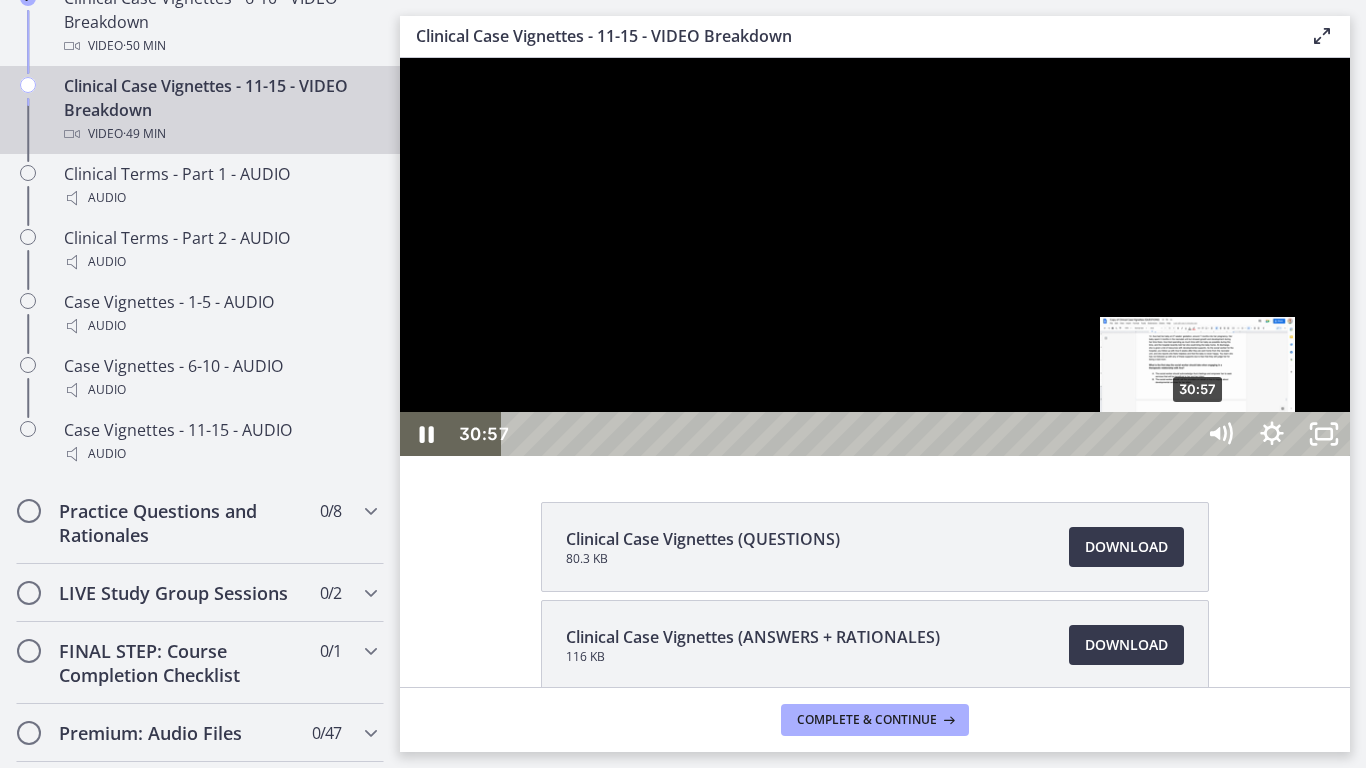click on "30:57" at bounding box center [851, 434] 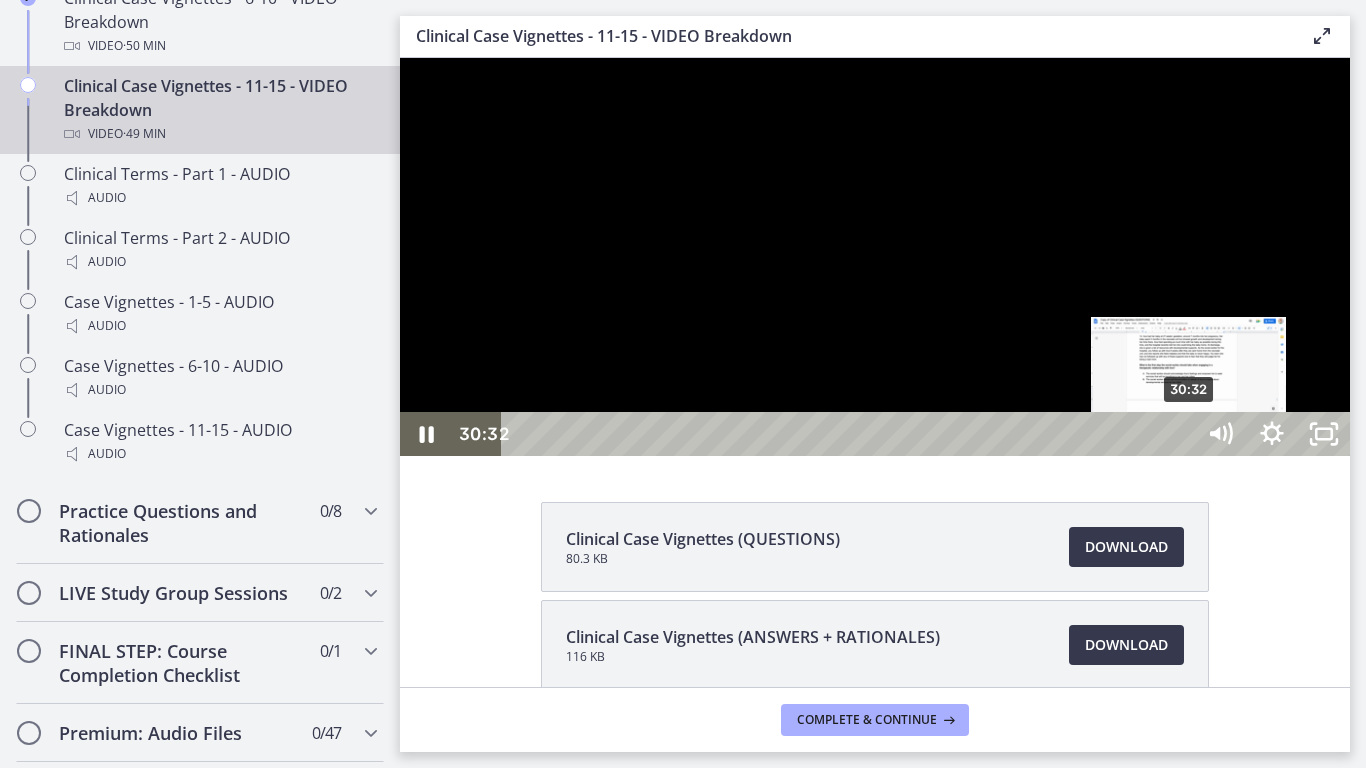 click on "30:32" at bounding box center [851, 434] 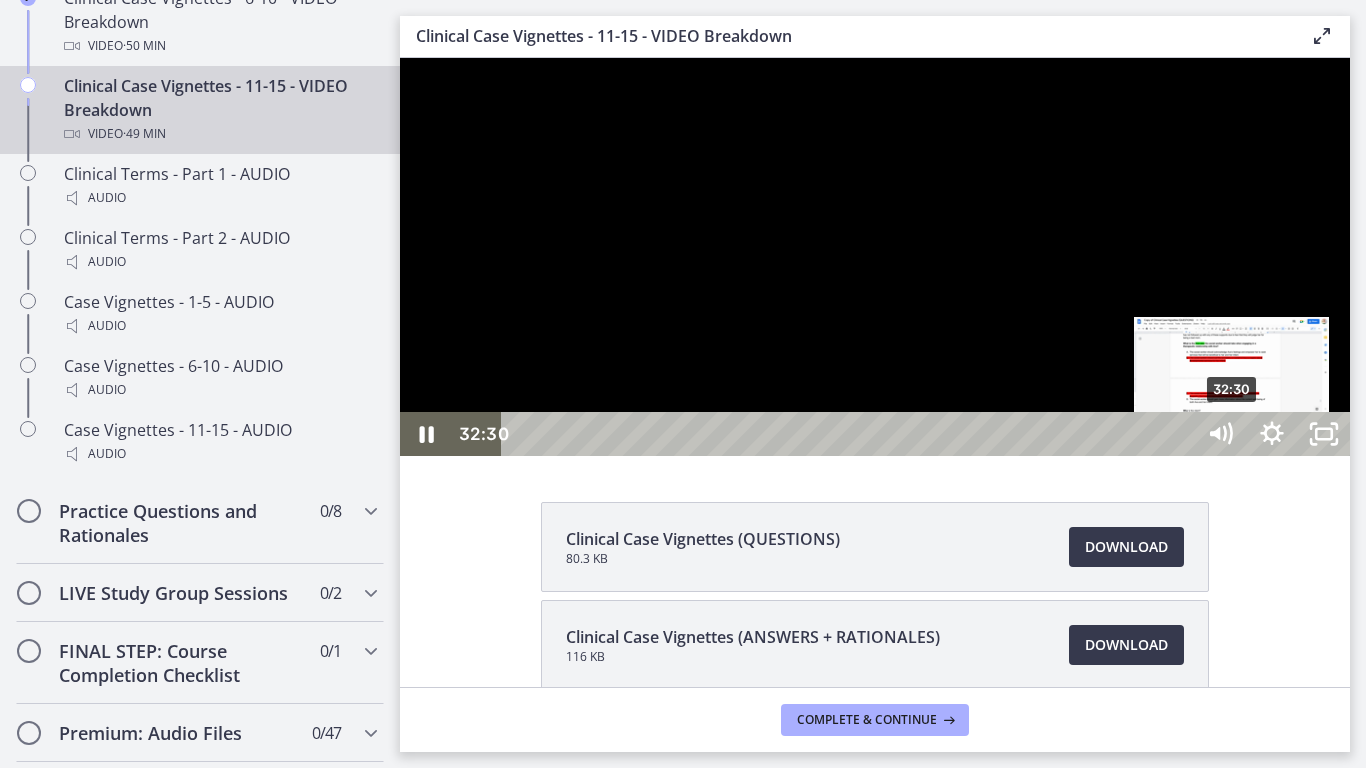 click on "32:30" at bounding box center [851, 434] 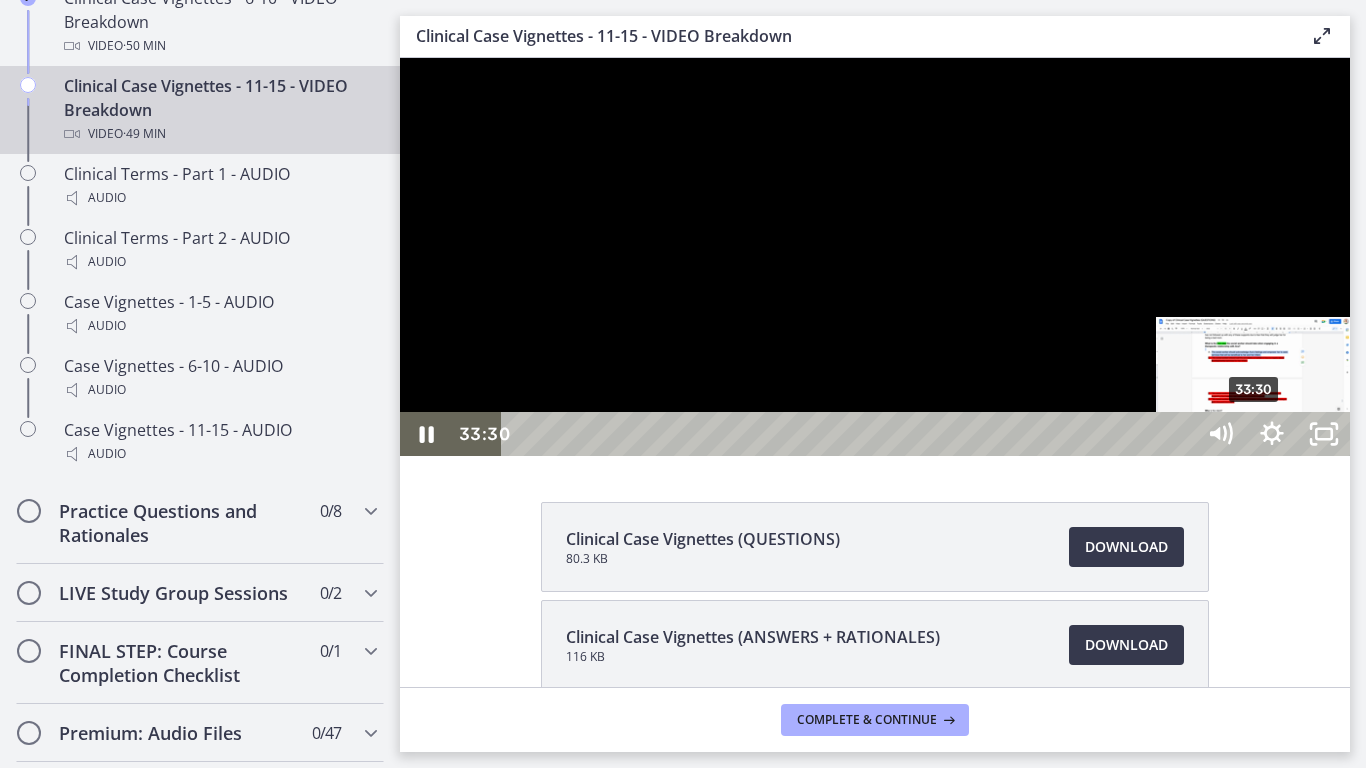 click on "33:30" at bounding box center [851, 434] 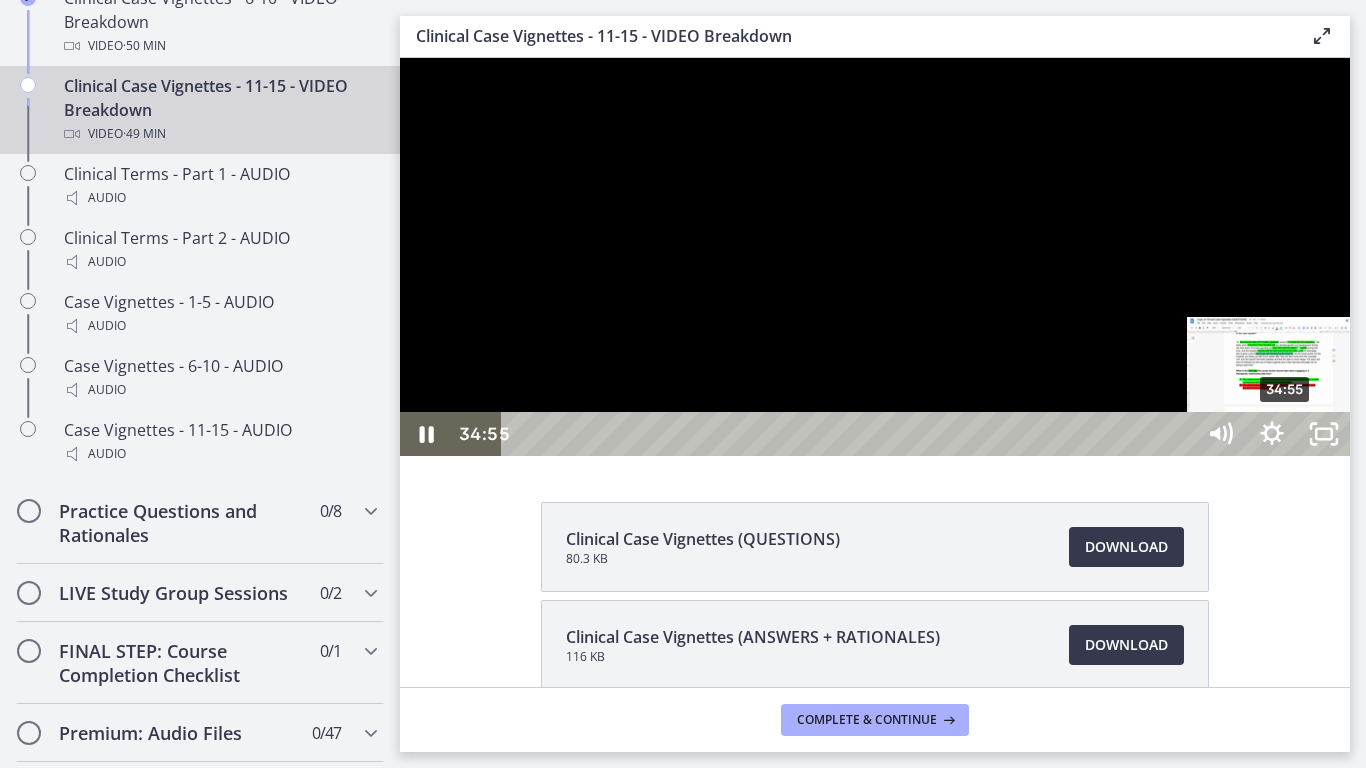 click on "34:55" at bounding box center (851, 434) 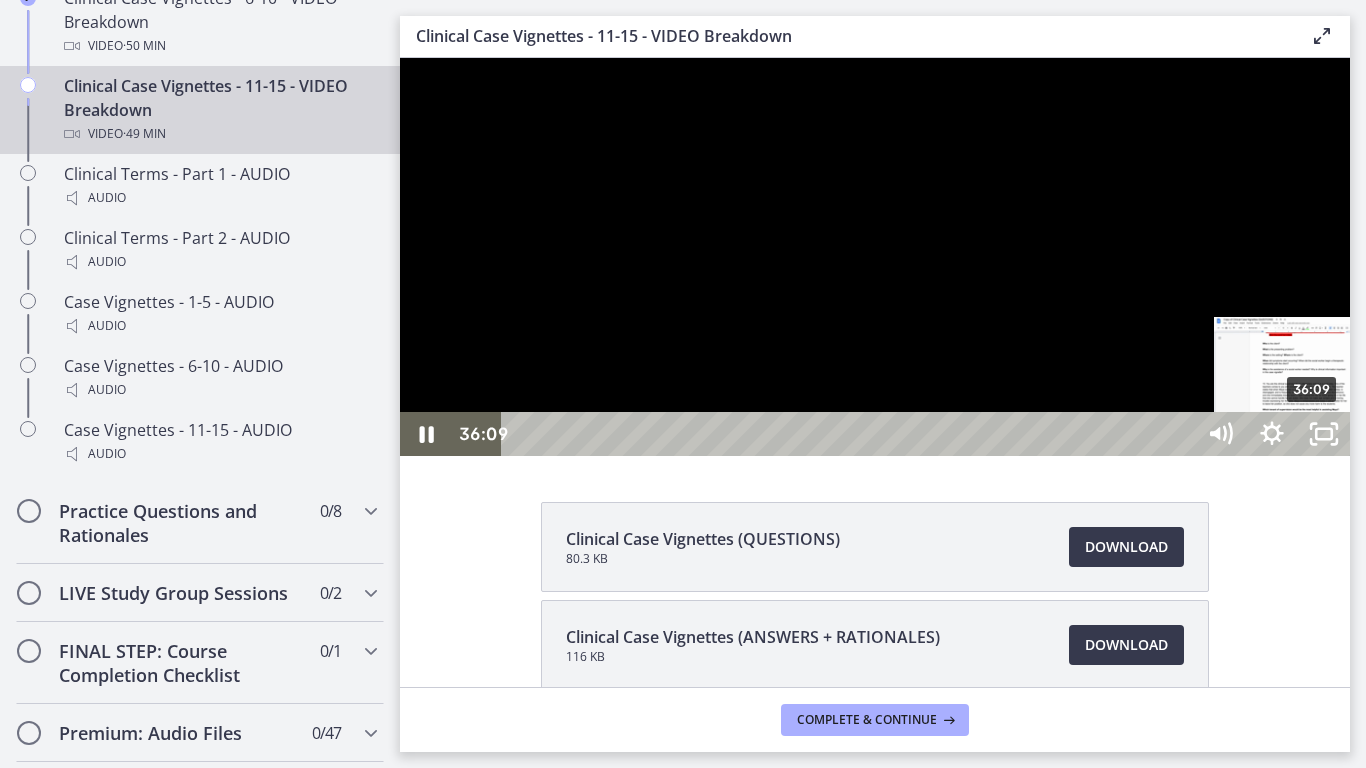 click on "36:09" at bounding box center [851, 434] 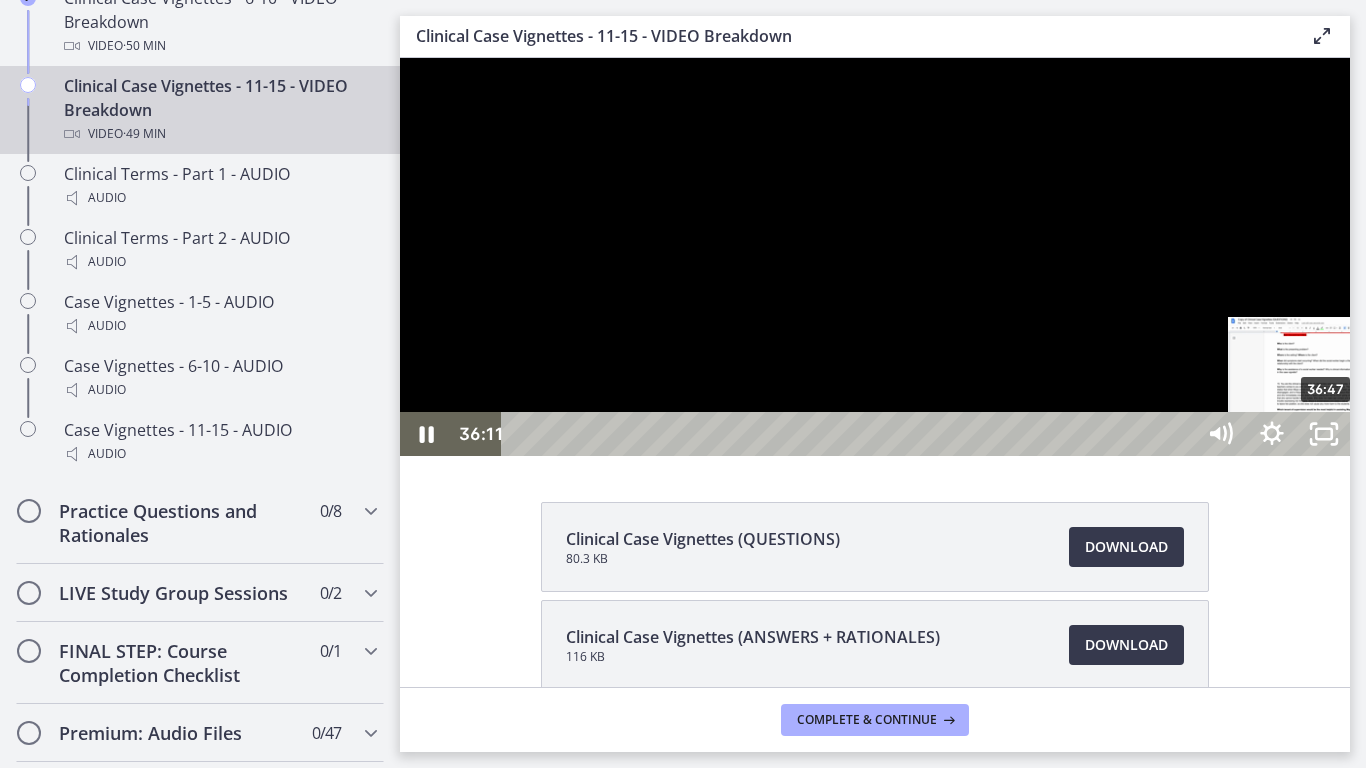 click on "36:47" at bounding box center [851, 434] 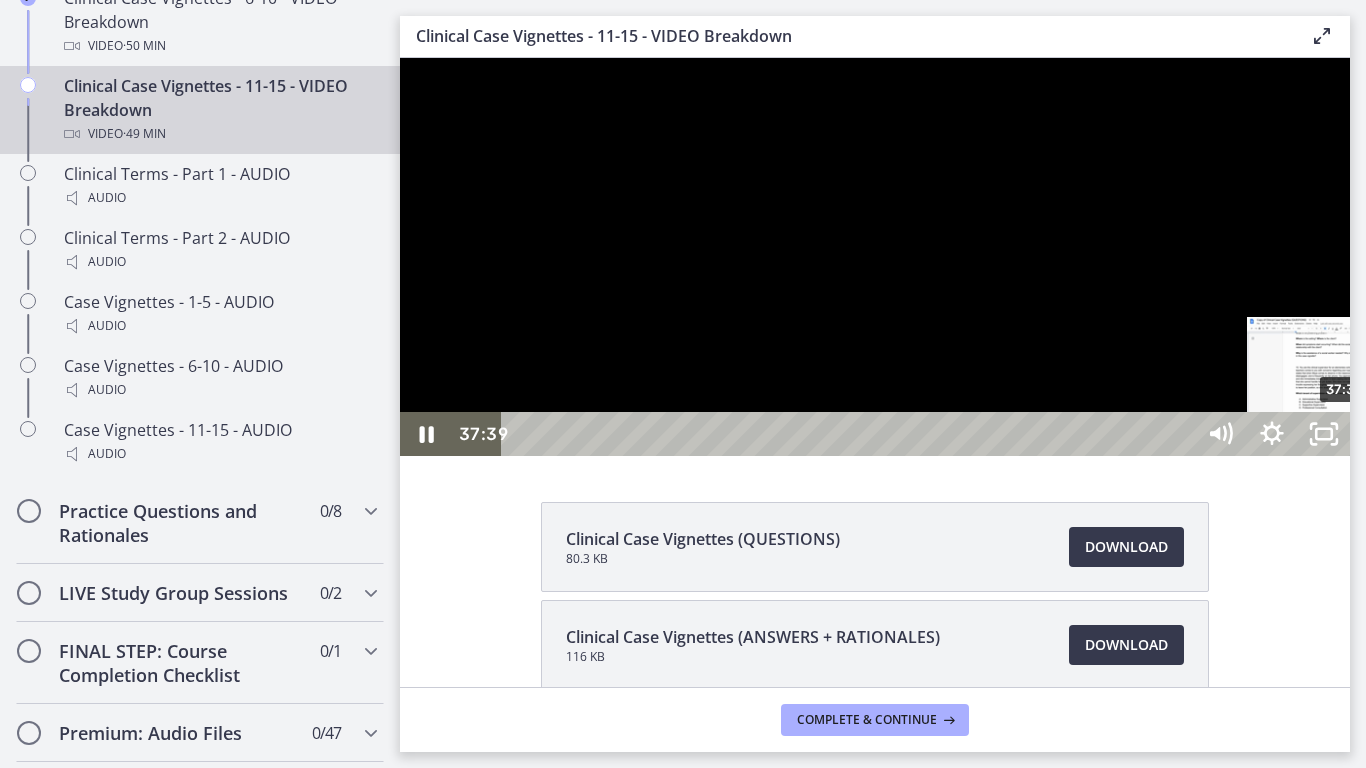 click on "37:39" at bounding box center (851, 434) 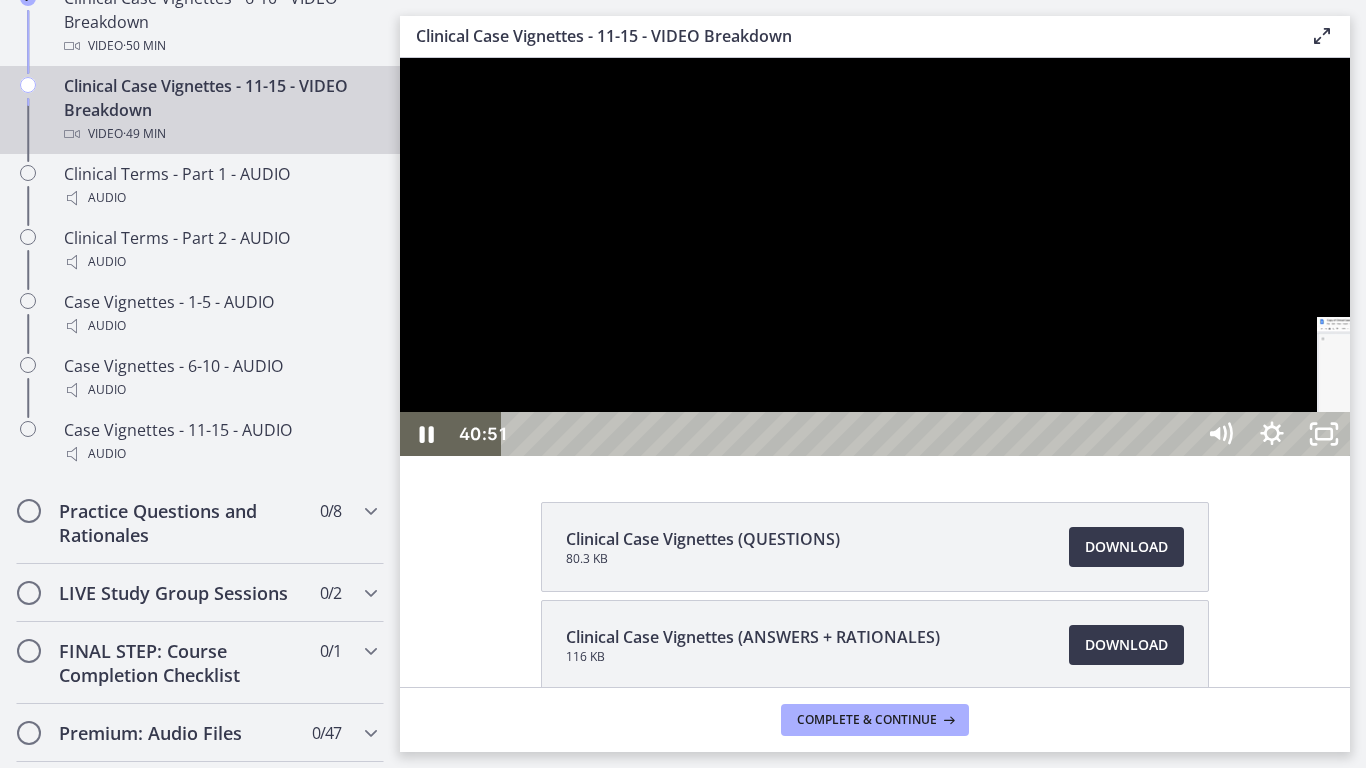 click on "40:51" at bounding box center [851, 434] 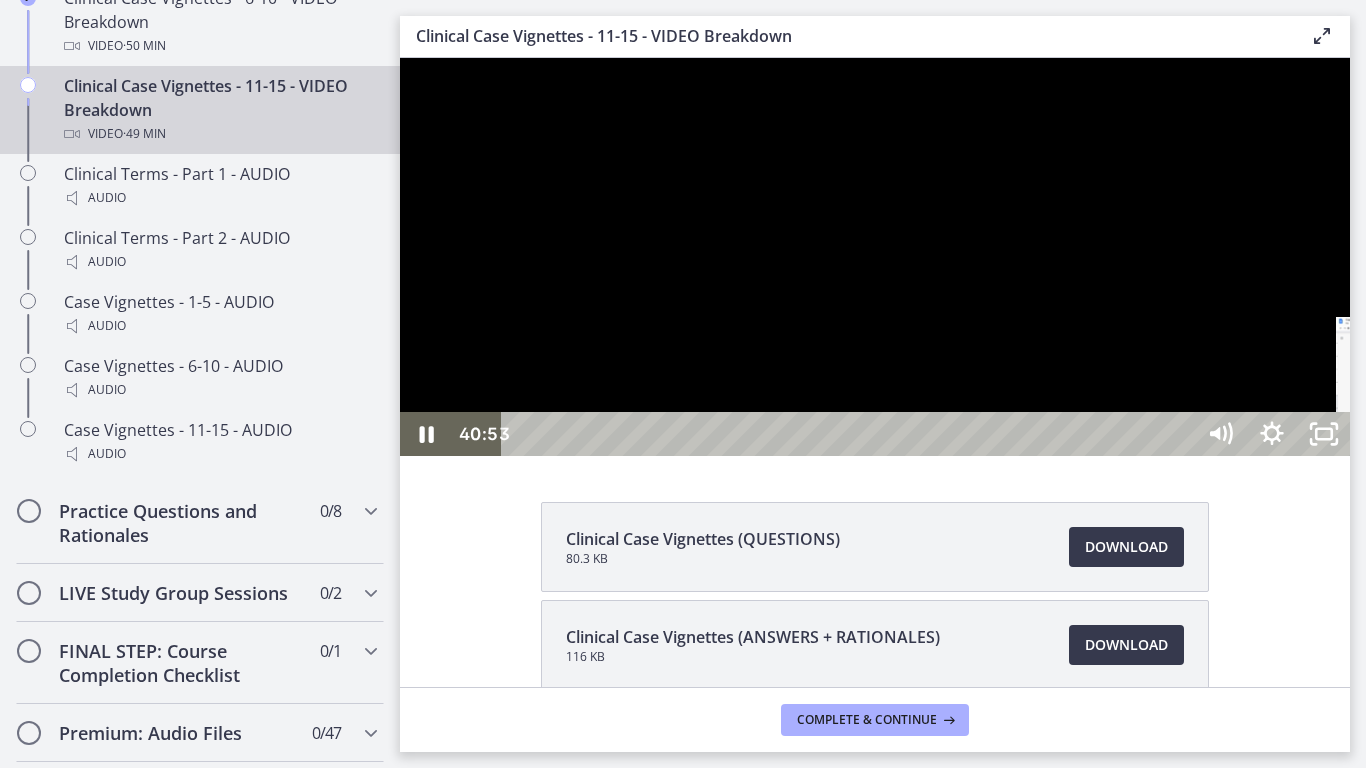 click on "41:43" at bounding box center [851, 434] 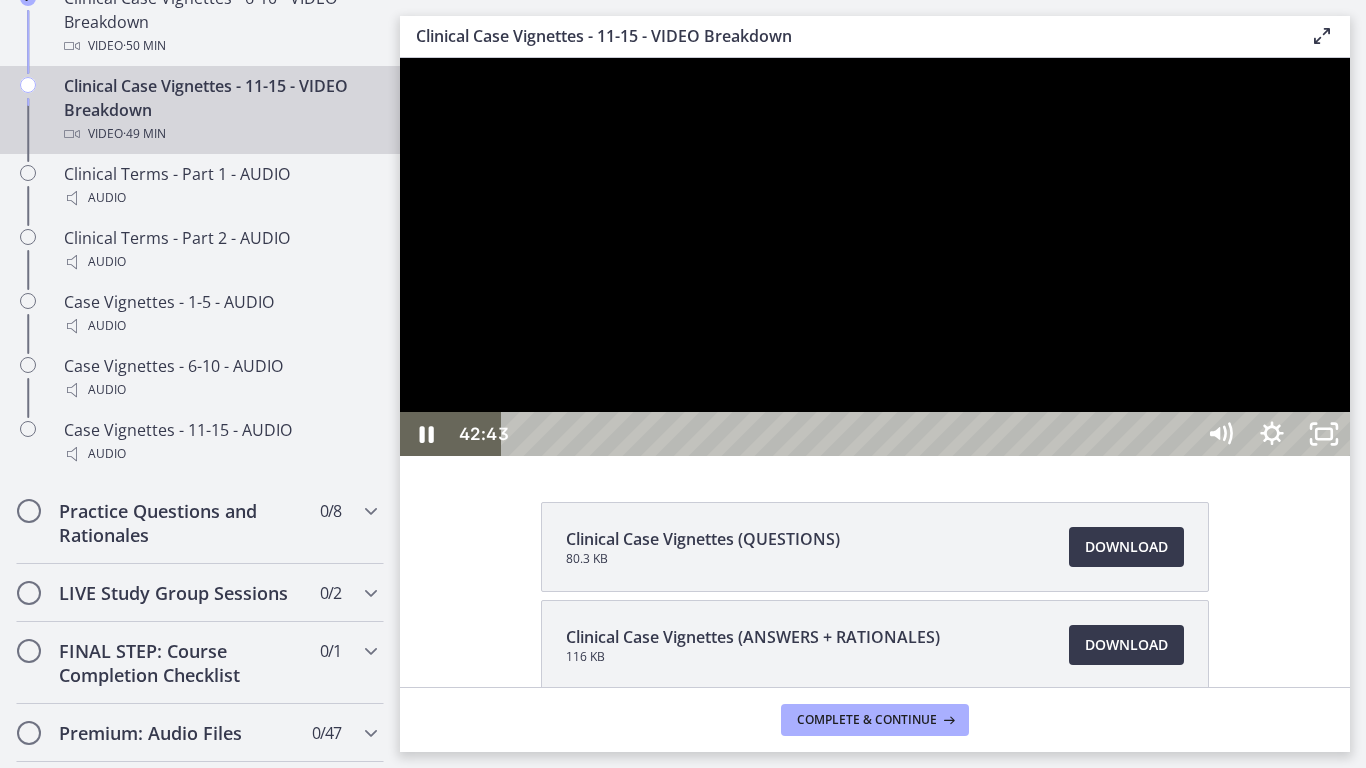 click on "42:43" at bounding box center (851, 434) 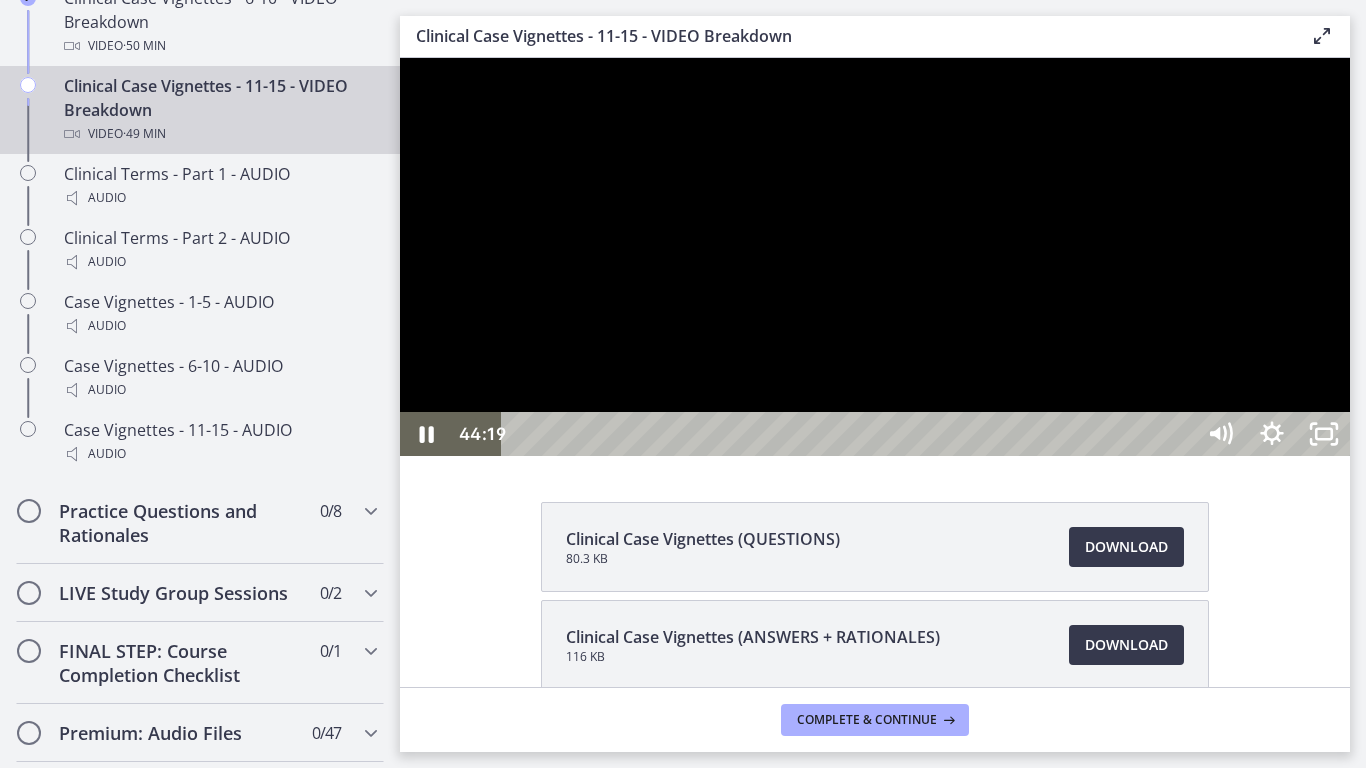 click on "44:19" at bounding box center [851, 434] 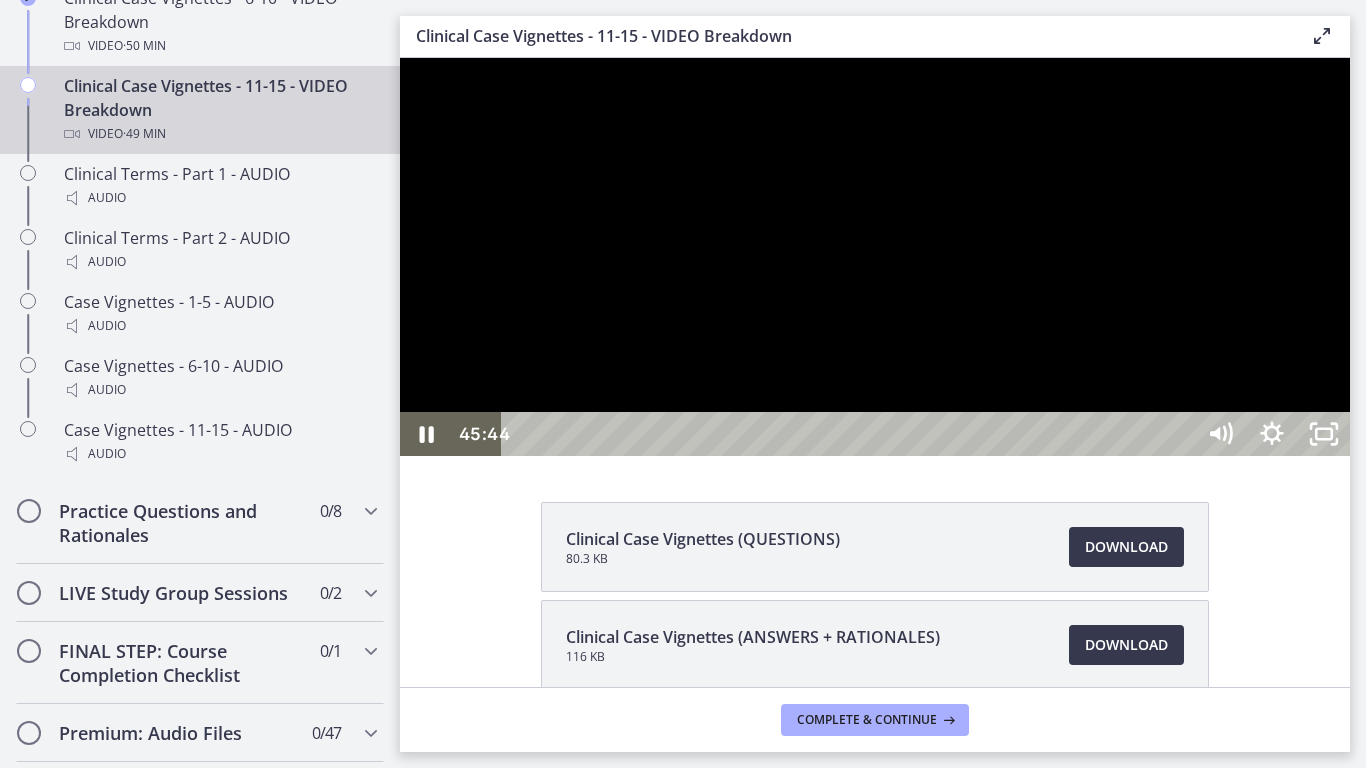 click on "45:44" at bounding box center (851, 434) 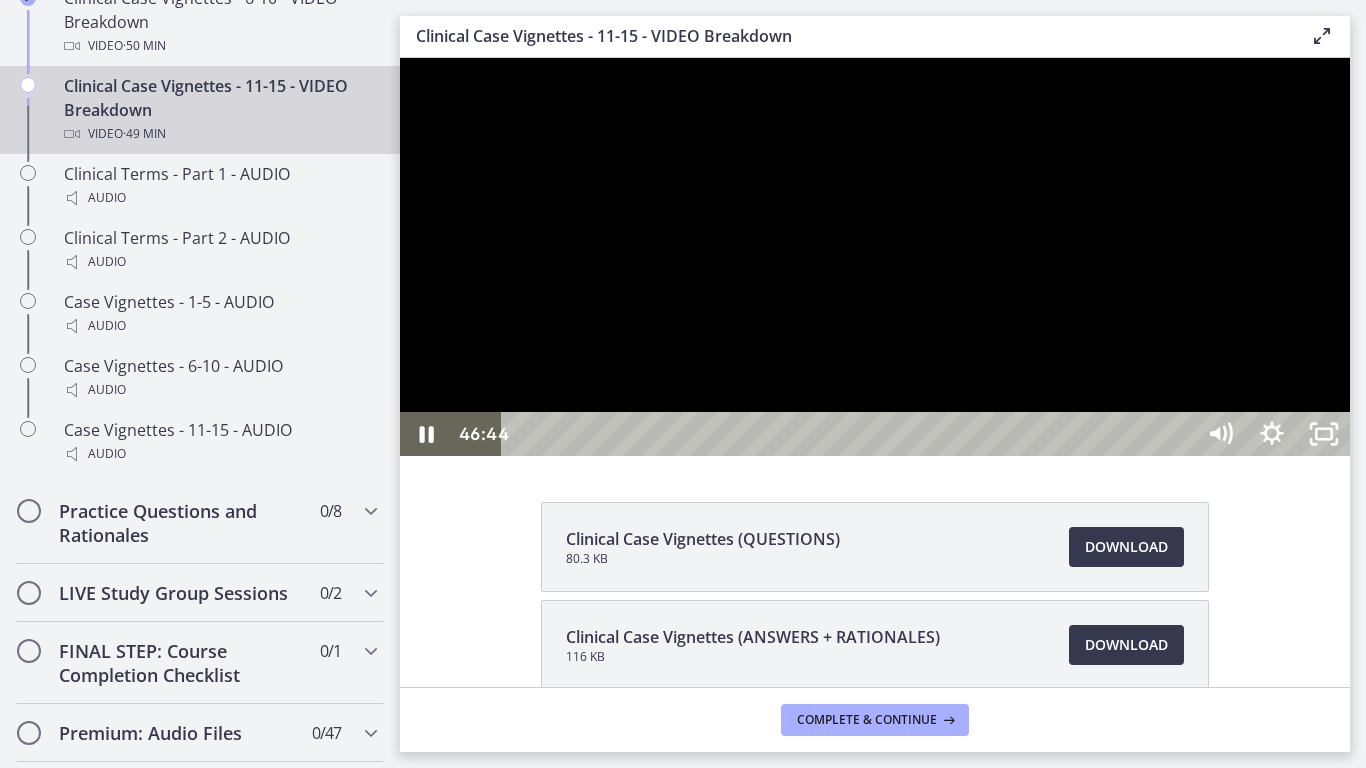 click on "46:44" at bounding box center [851, 434] 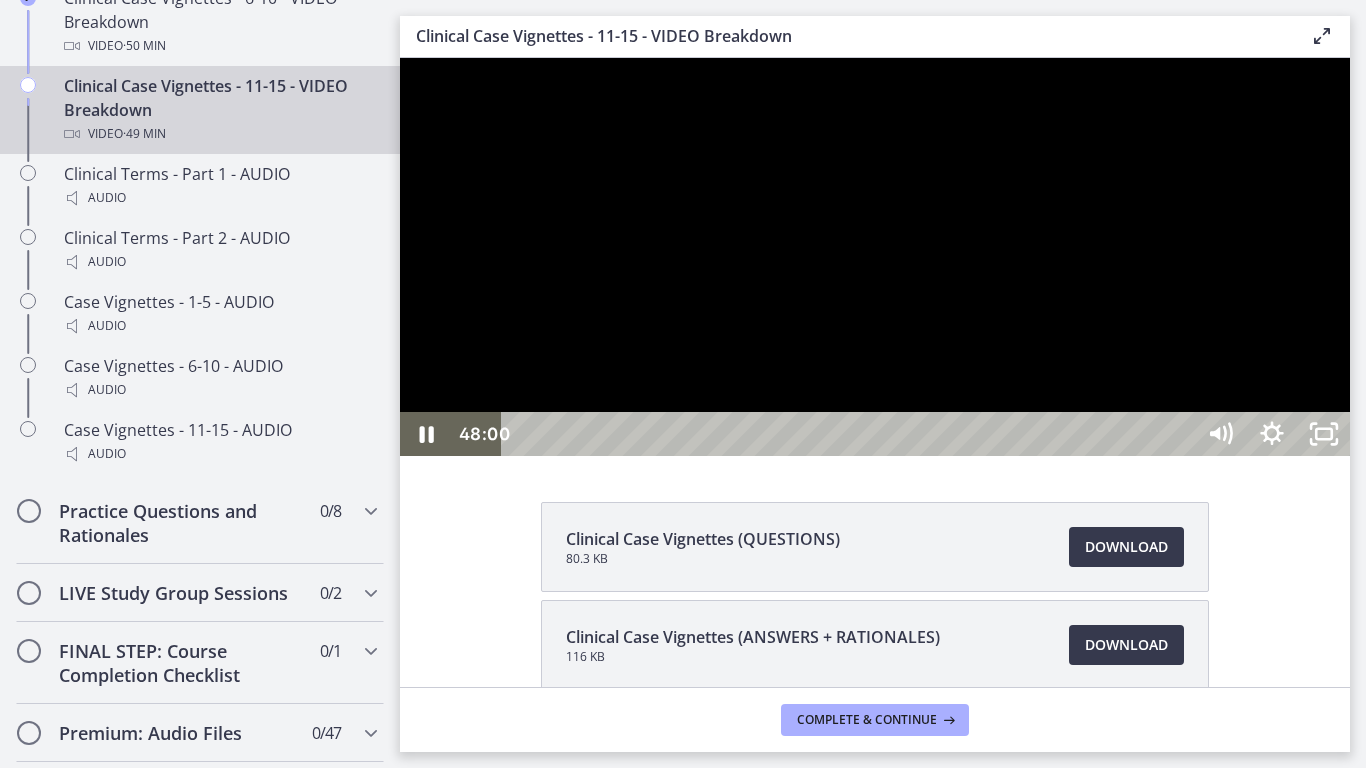 click on "48:00" at bounding box center (851, 434) 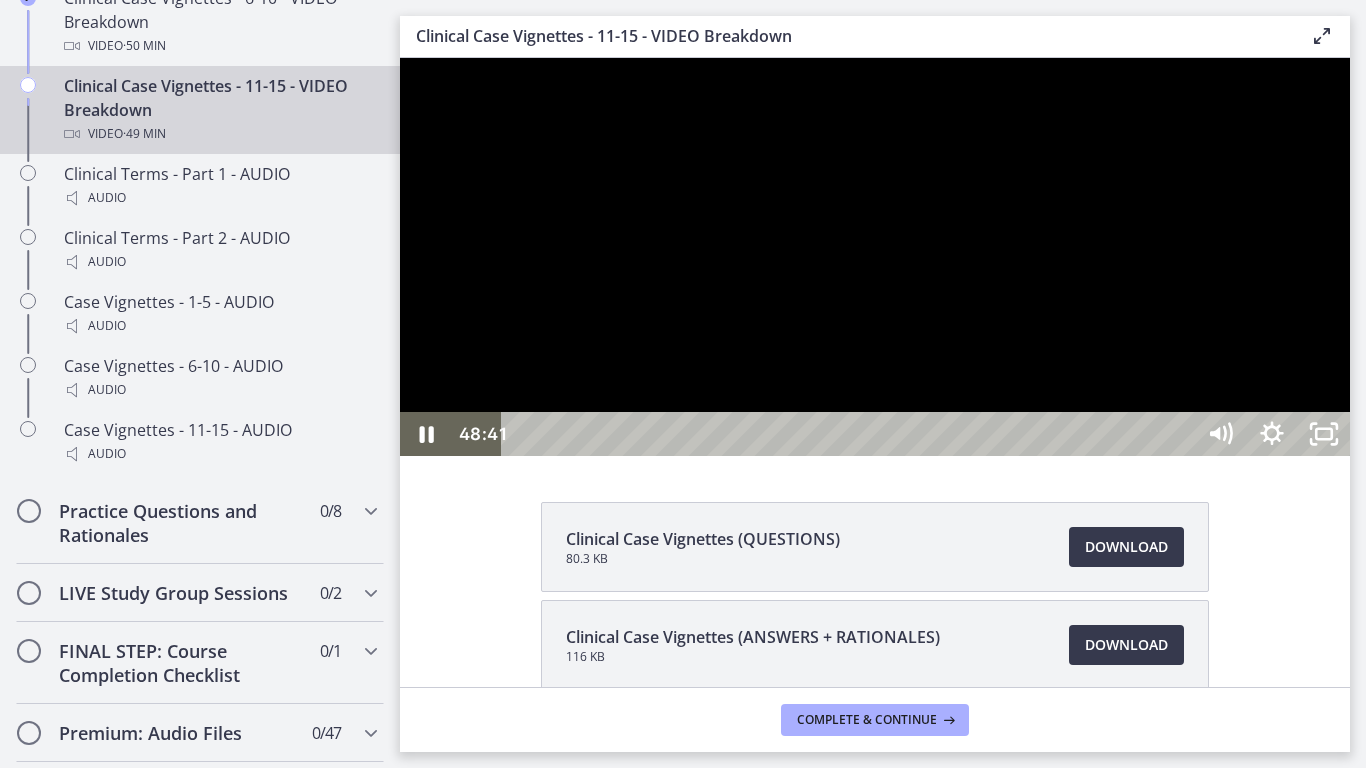 click on "48:41" at bounding box center [851, 434] 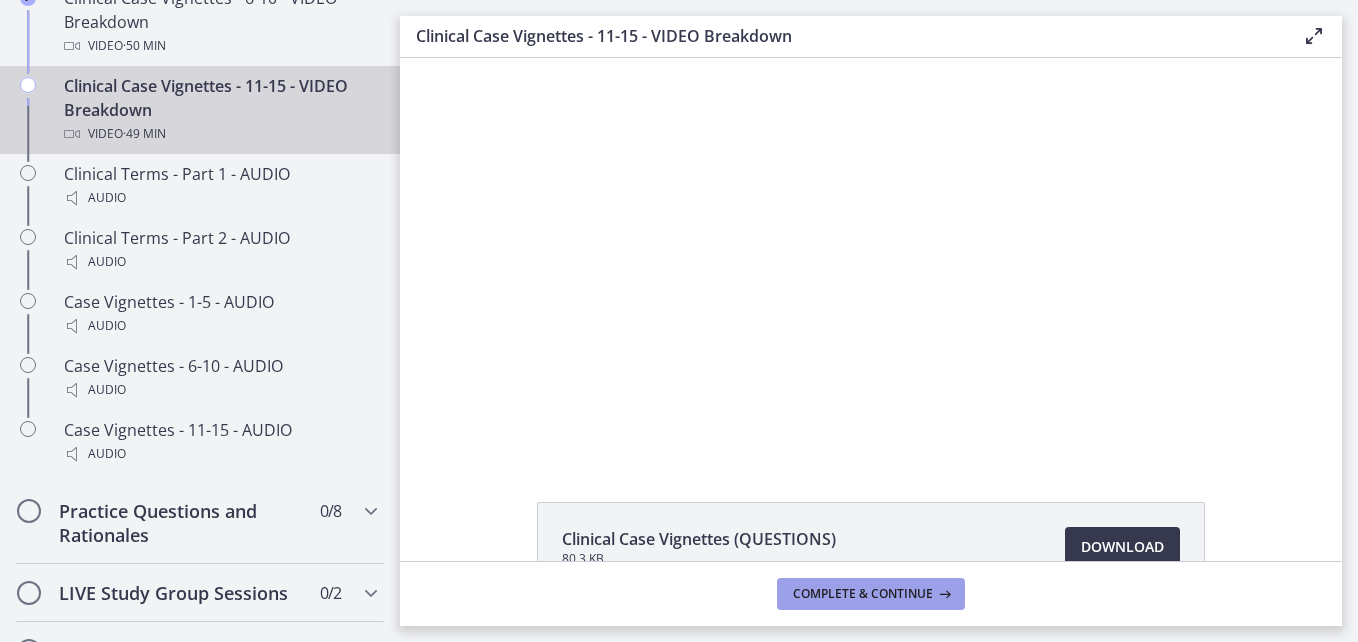 click on "Complete & continue" at bounding box center [863, 594] 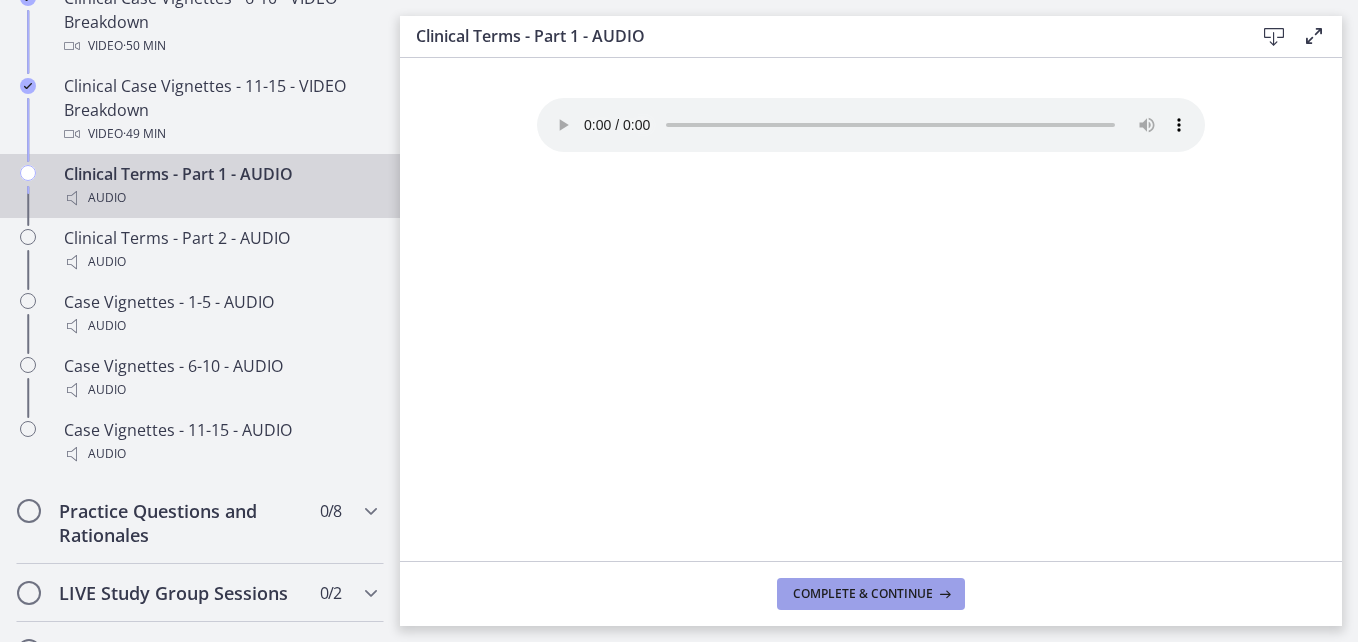 click on "Complete & continue" at bounding box center [863, 594] 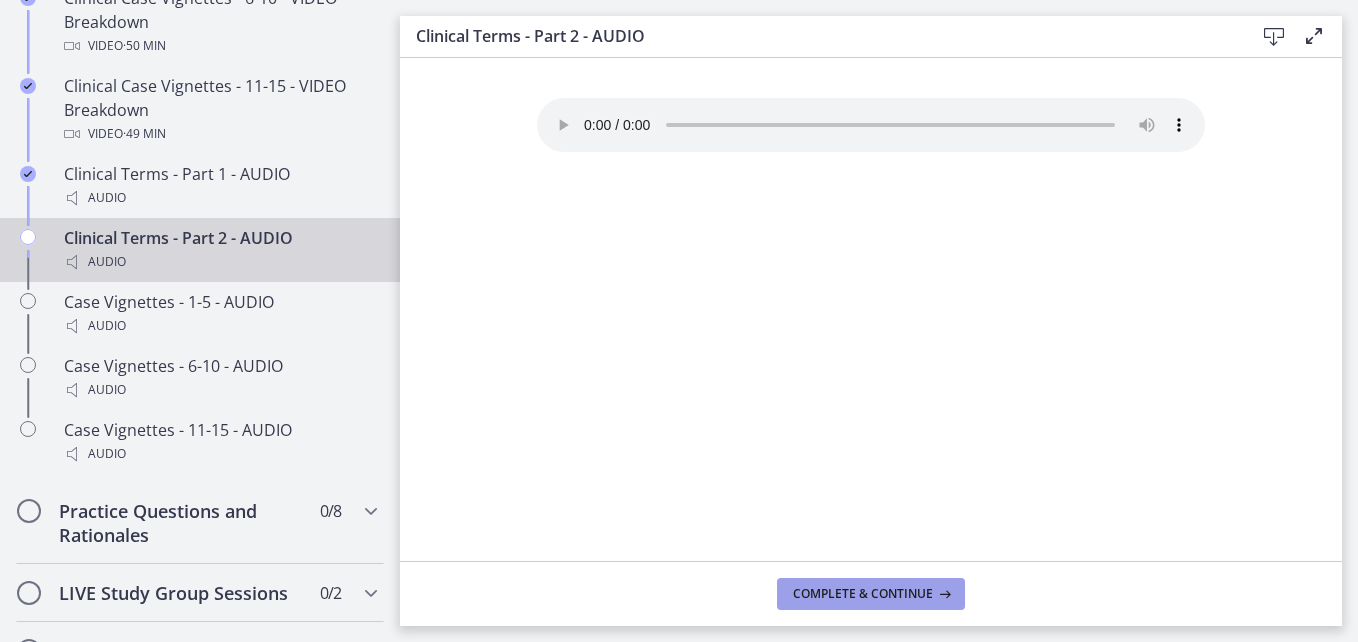 click on "Complete & continue" at bounding box center (863, 594) 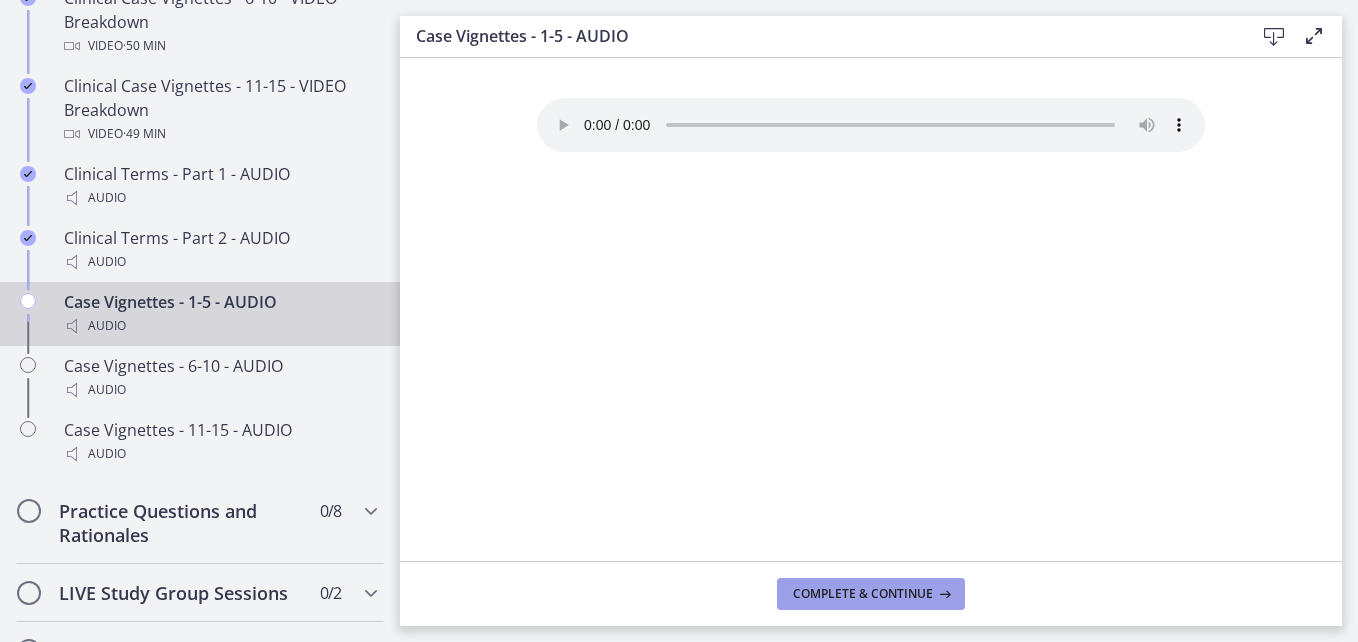 click on "Complete & continue" at bounding box center (863, 594) 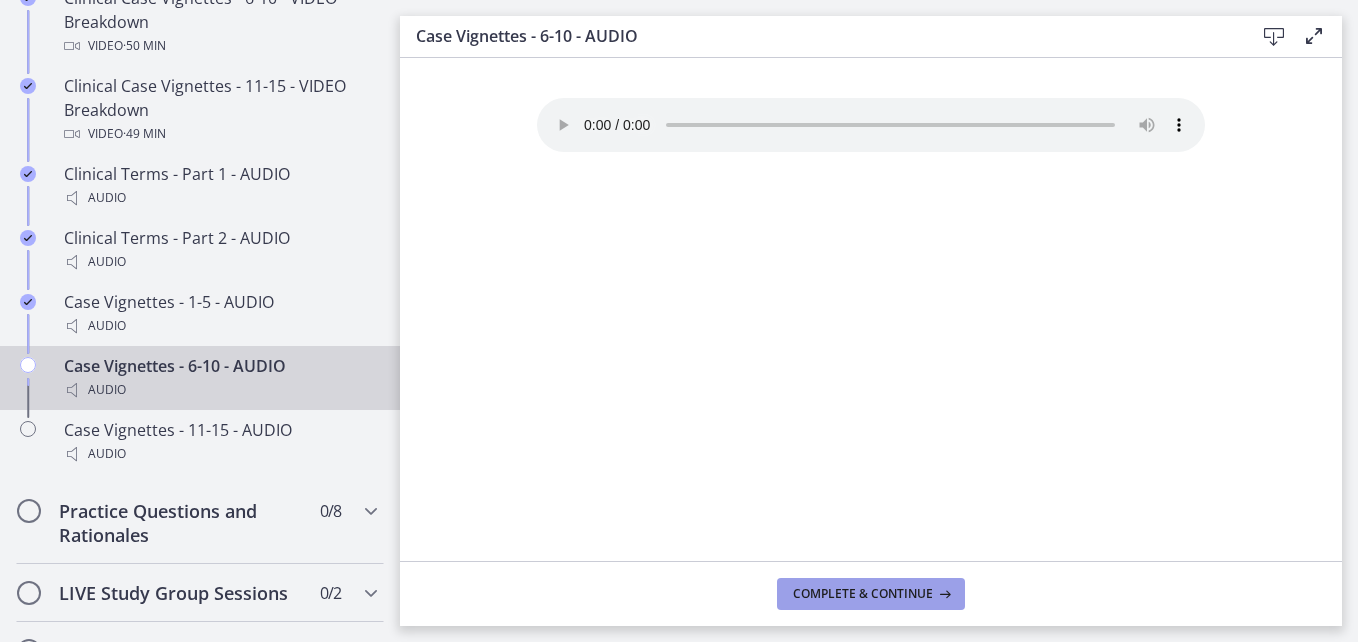 click on "Complete & continue" at bounding box center (863, 594) 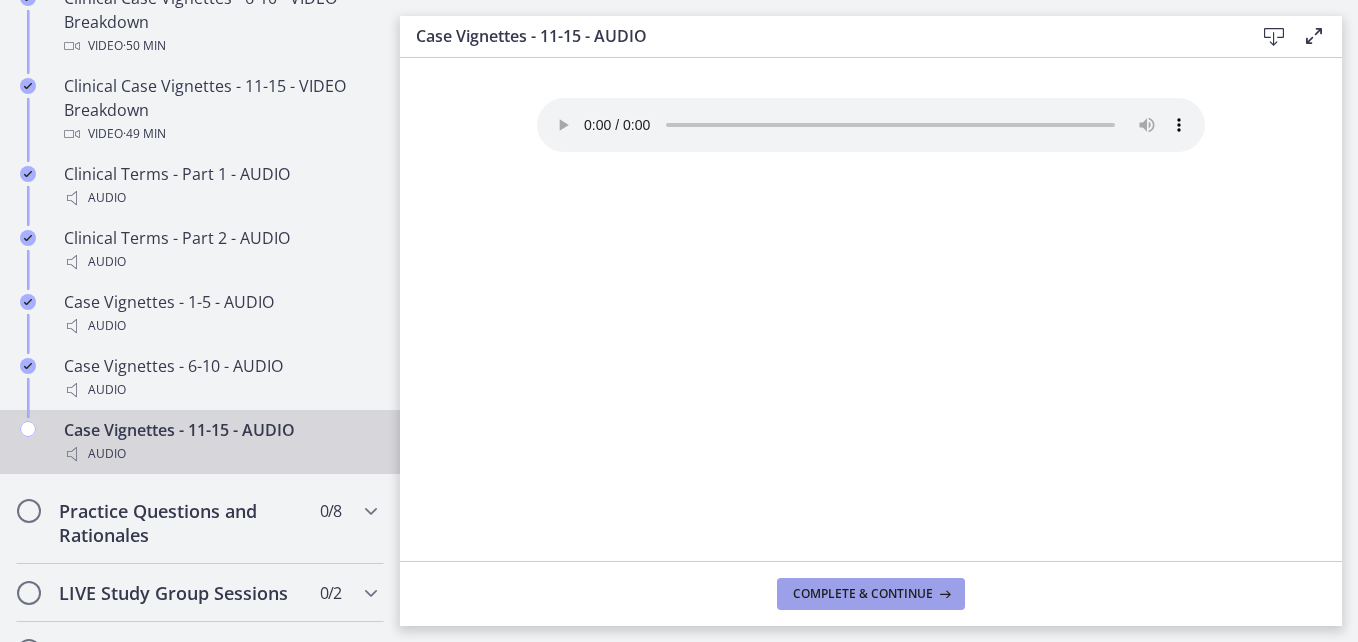 click on "Complete & continue" at bounding box center (863, 594) 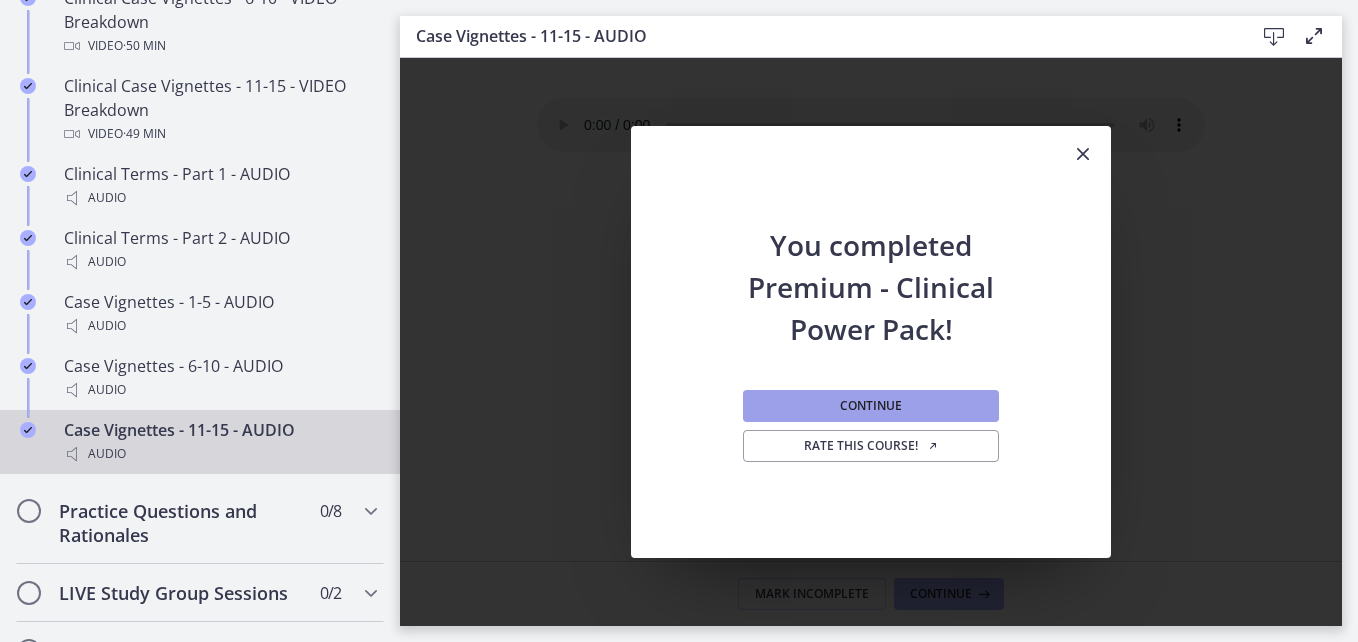 click on "Continue" at bounding box center (871, 406) 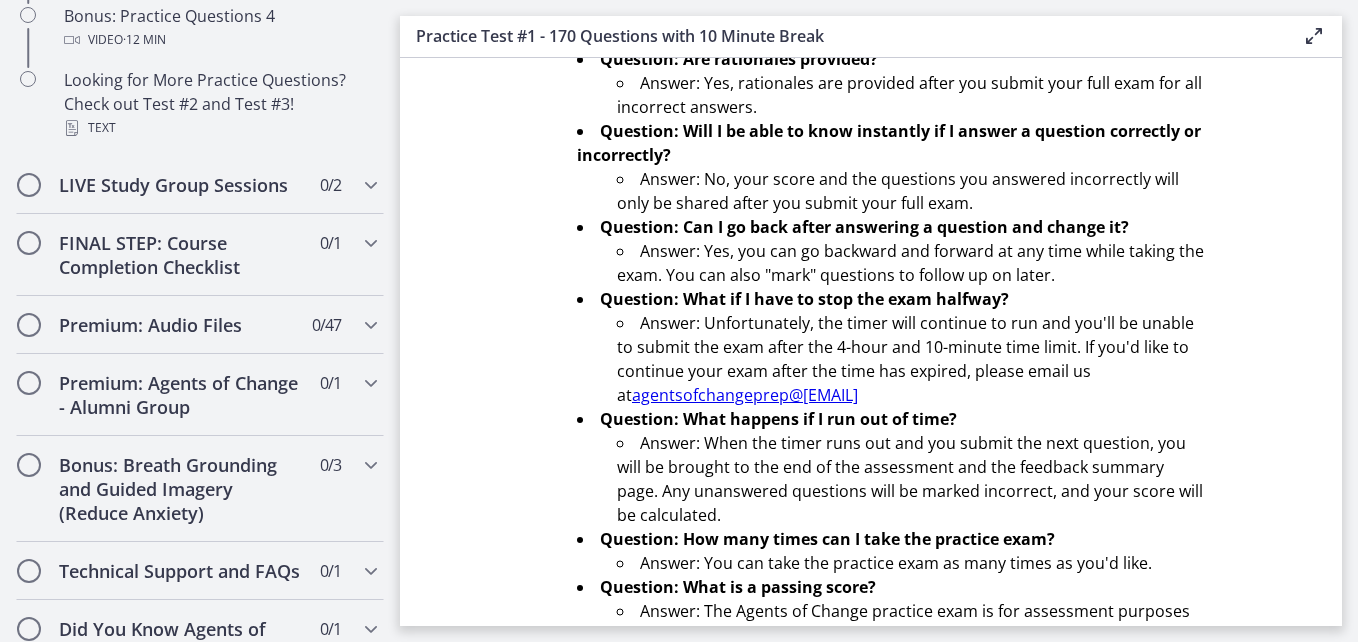scroll, scrollTop: 593, scrollLeft: 0, axis: vertical 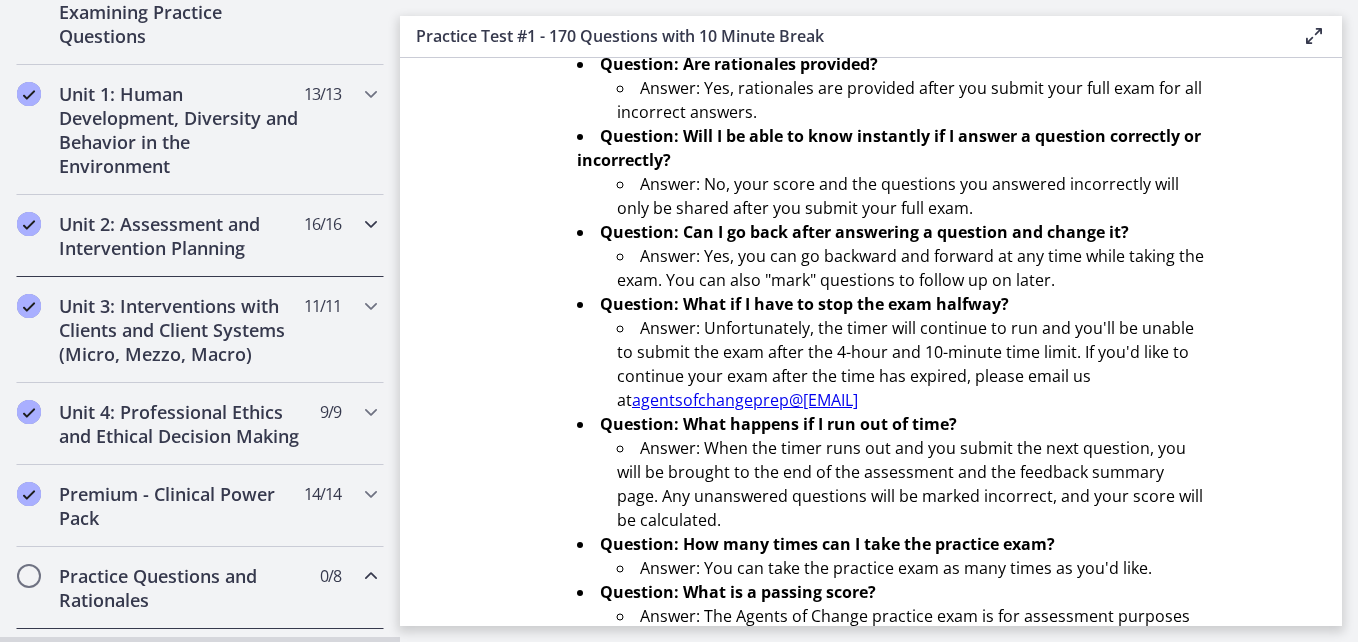 click on "Unit 2: Assessment and Intervention Planning" at bounding box center [181, 236] 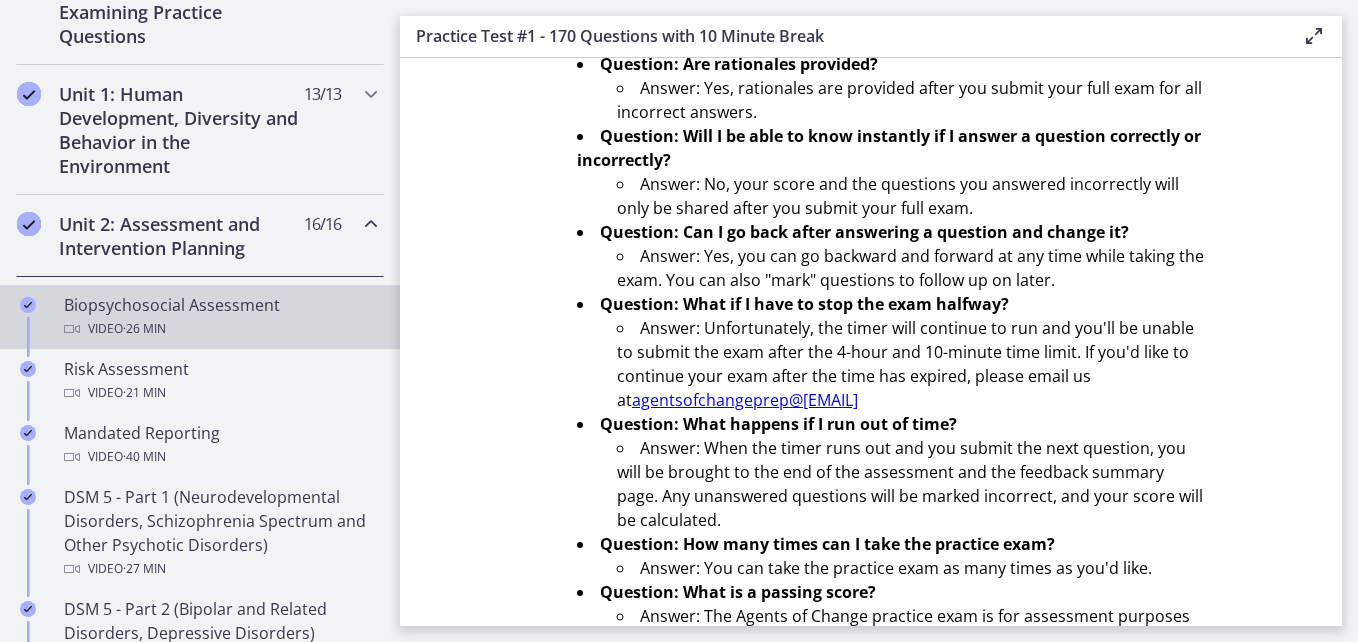 click on "Biopsychosocial Assessment
Video
·  26 min" at bounding box center [220, 317] 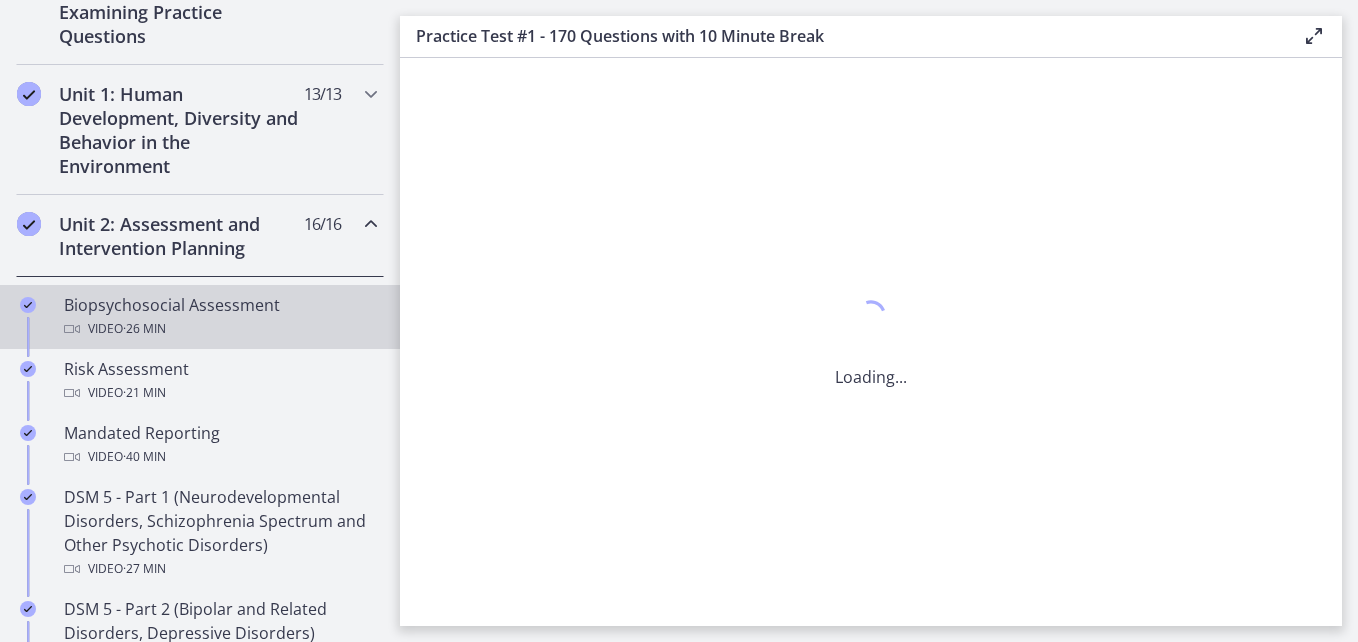 scroll, scrollTop: 0, scrollLeft: 0, axis: both 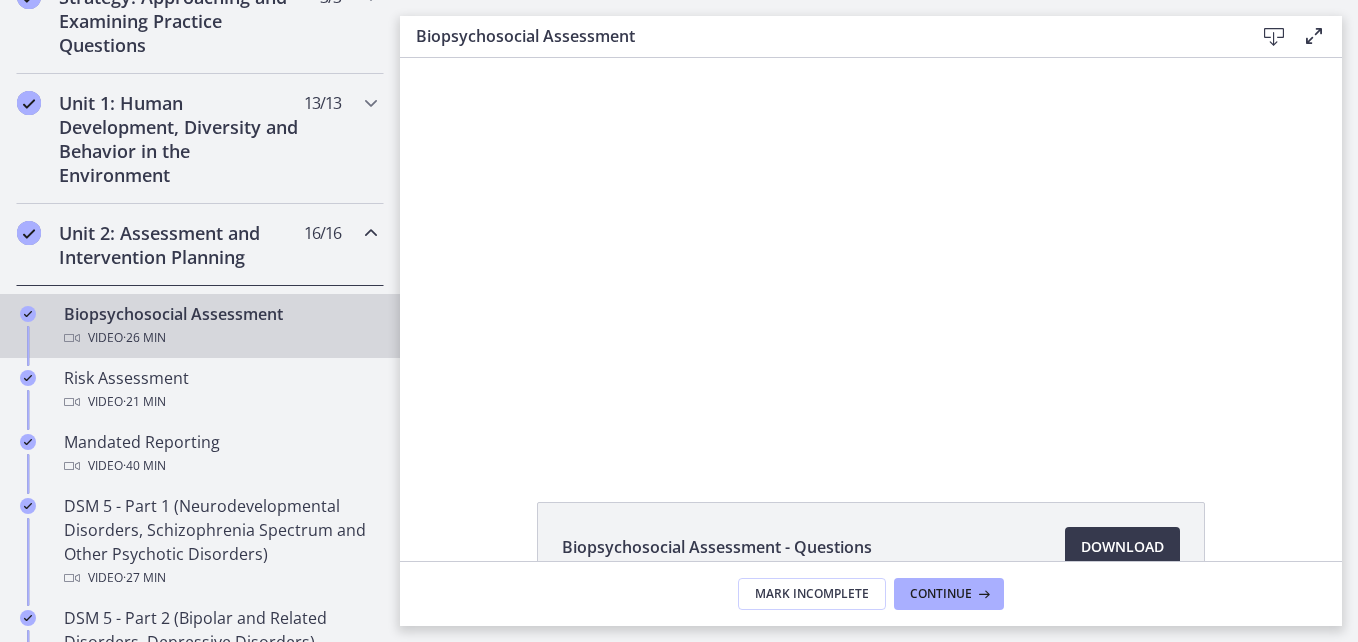 drag, startPoint x: 386, startPoint y: 191, endPoint x: 39, endPoint y: 132, distance: 351.9801 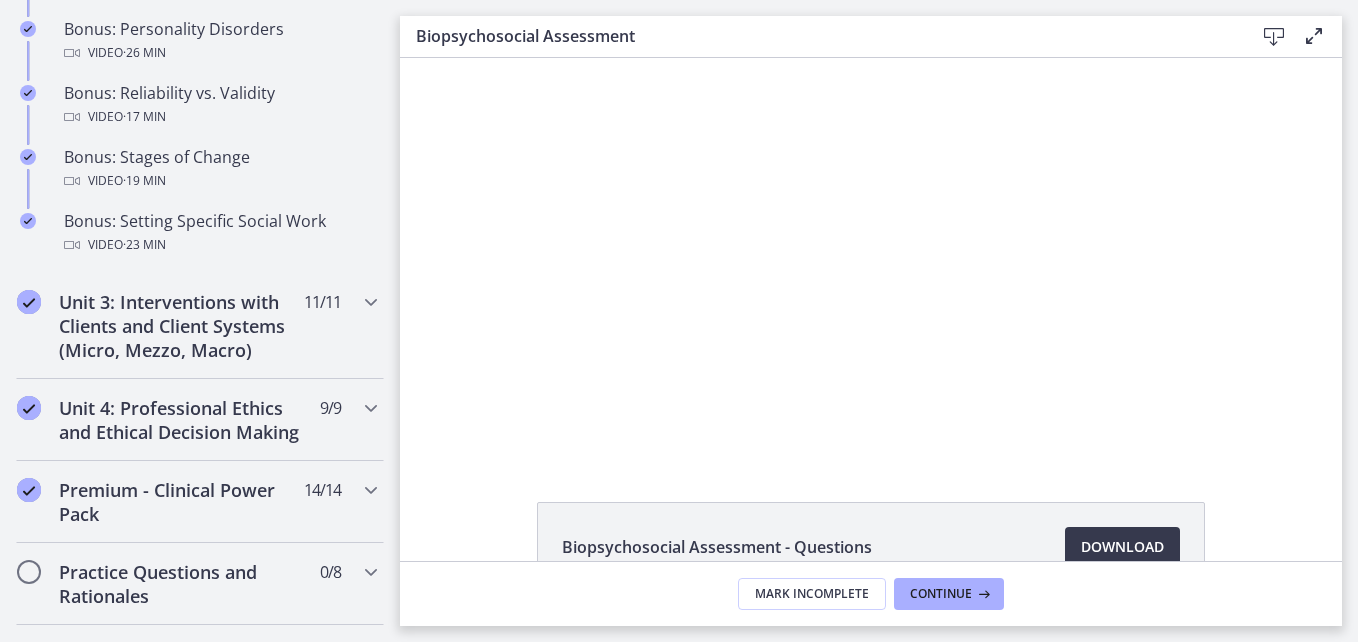 scroll, scrollTop: 1778, scrollLeft: 0, axis: vertical 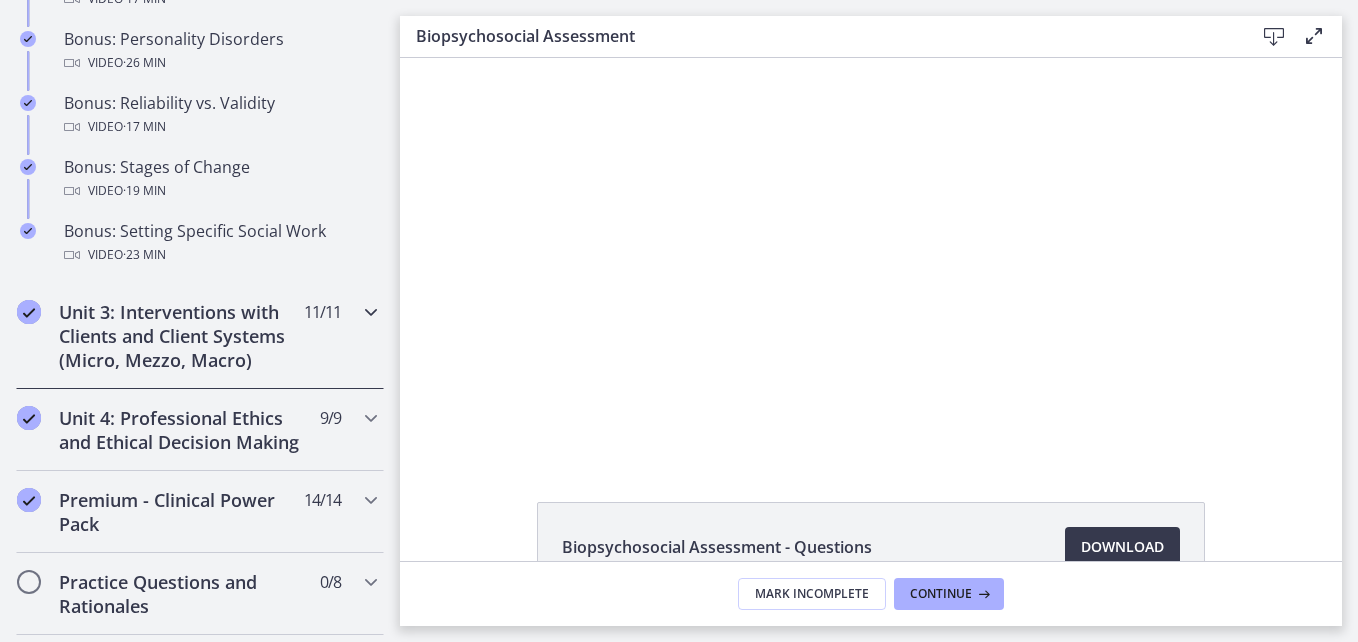 click at bounding box center [371, 312] 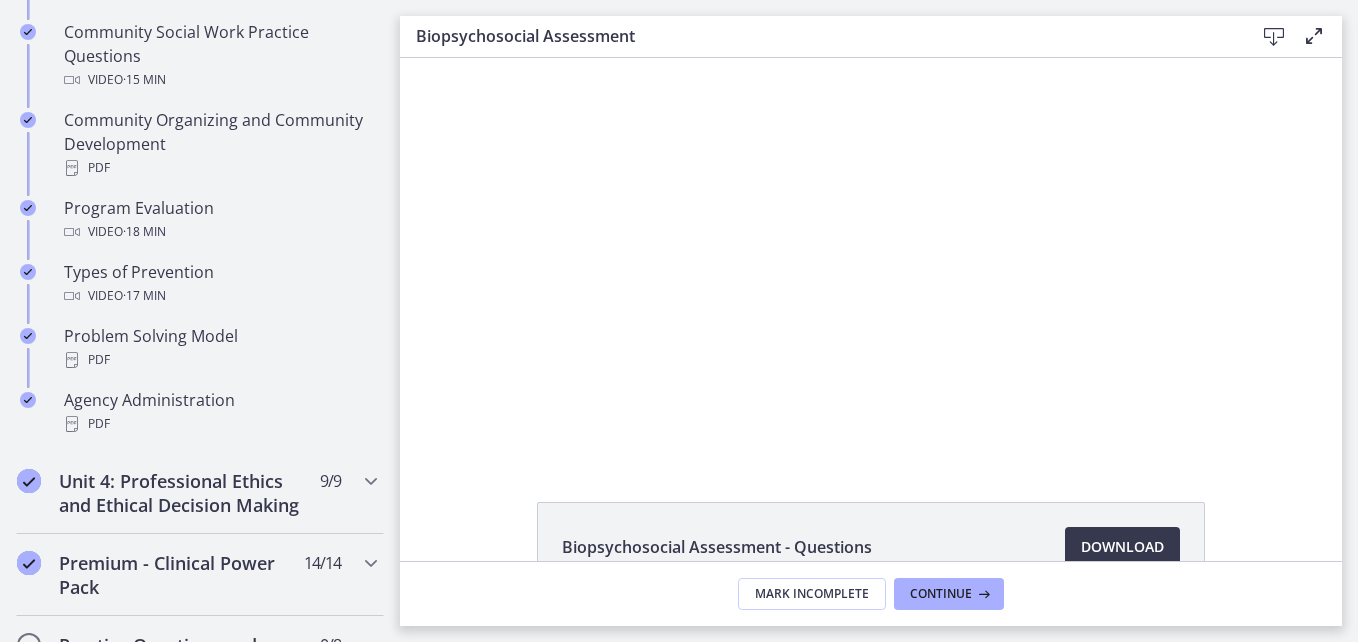 scroll, scrollTop: 1212, scrollLeft: 0, axis: vertical 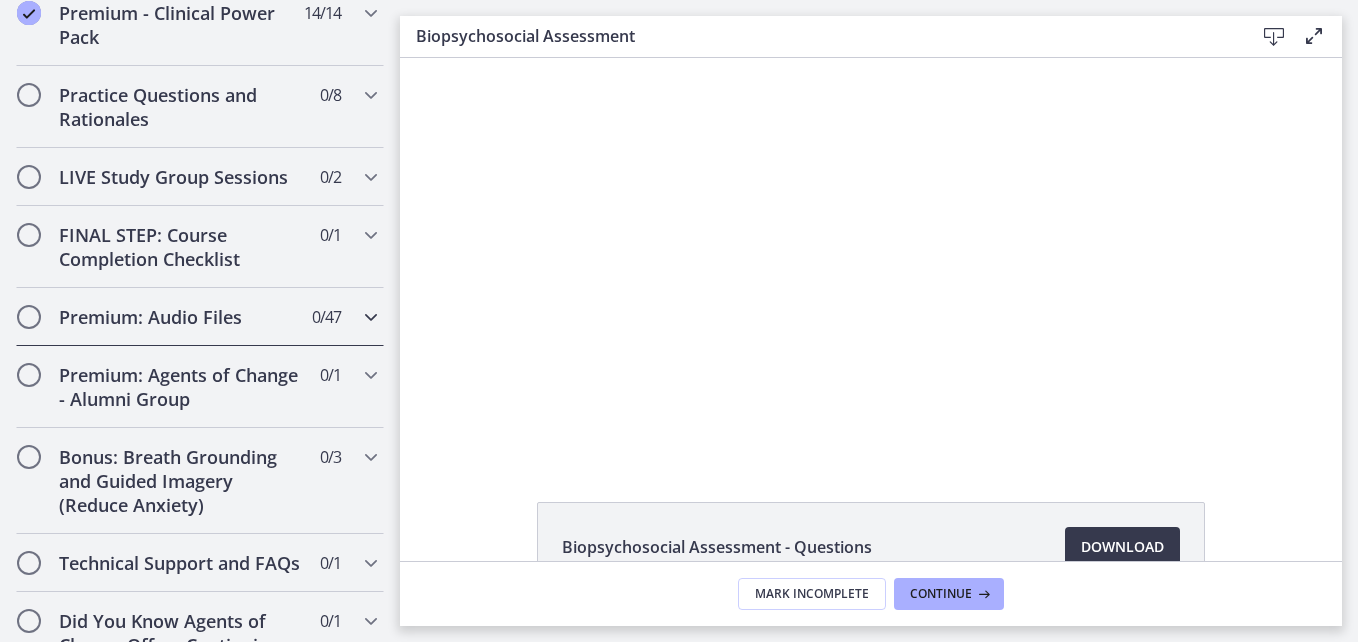 click on "Premium: Audio Files
0  /  47
Completed" at bounding box center (200, 317) 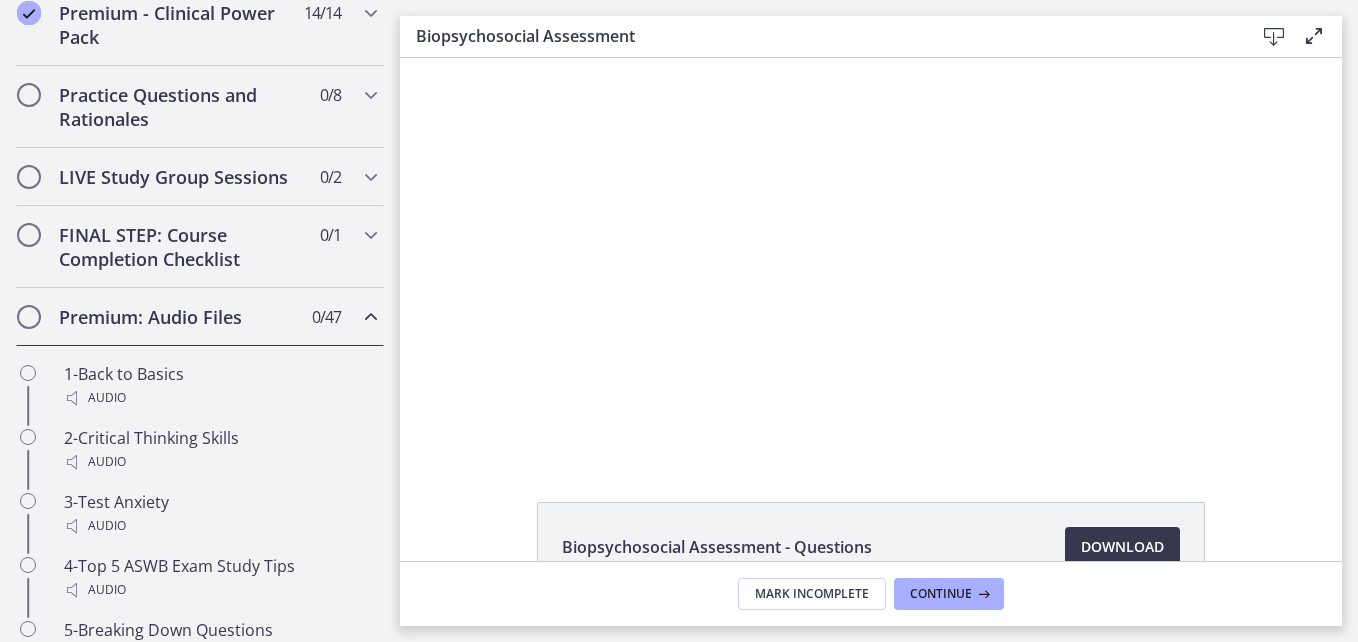 scroll, scrollTop: 985, scrollLeft: 0, axis: vertical 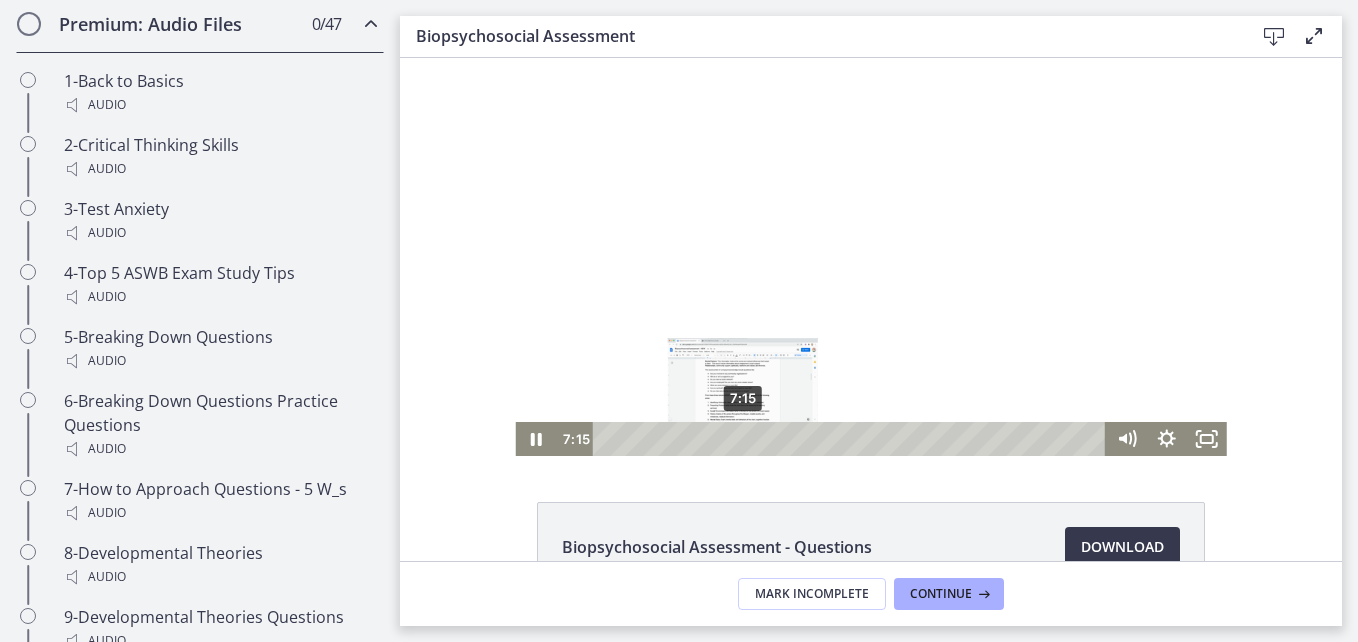 click on "7:15" at bounding box center [852, 439] 